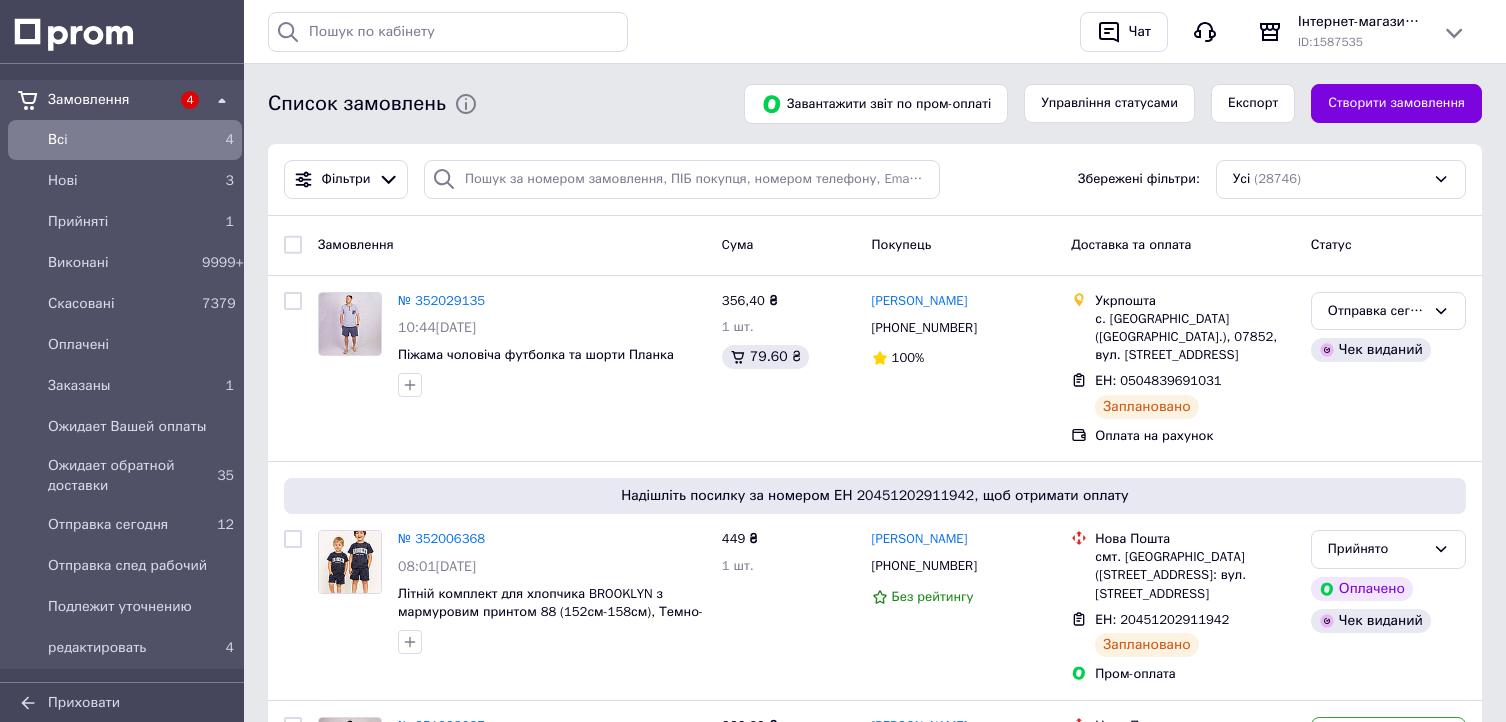 scroll, scrollTop: 0, scrollLeft: 0, axis: both 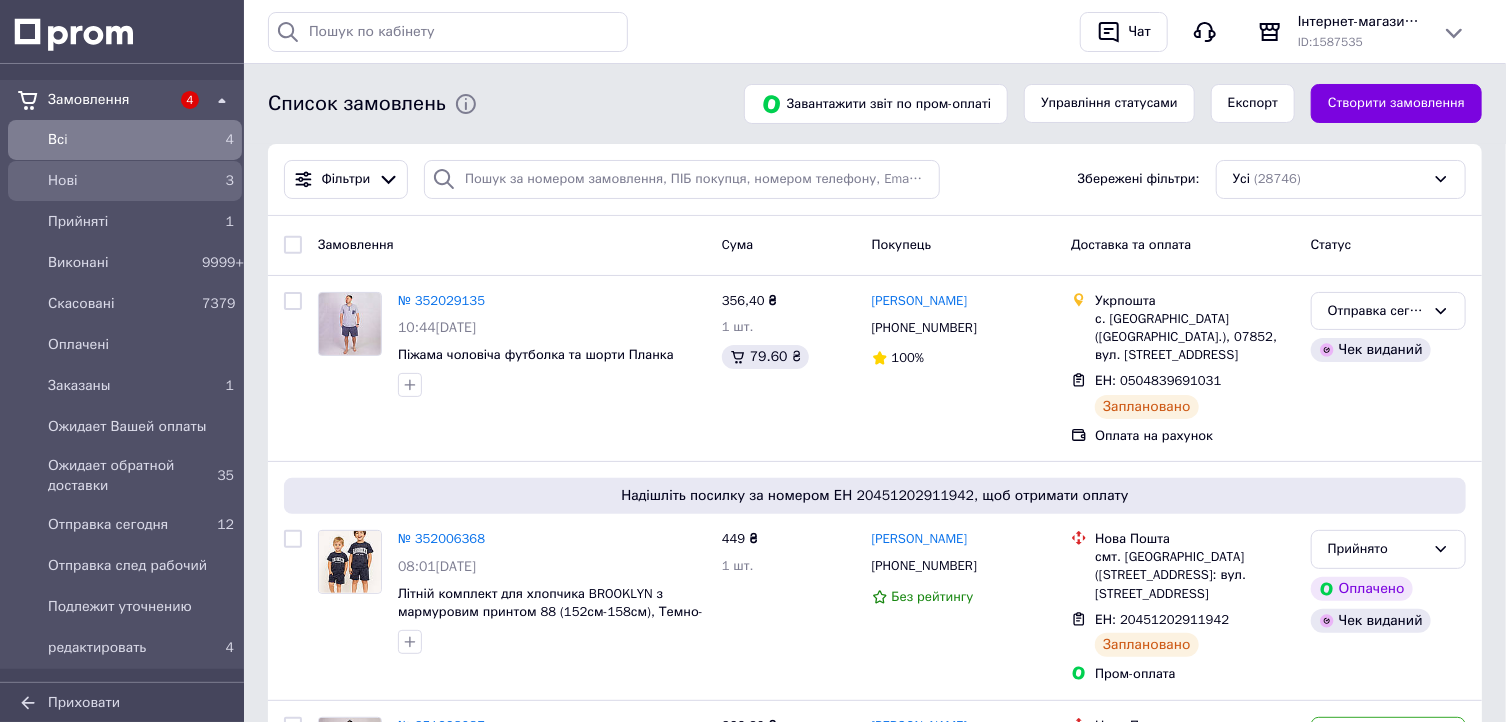 click on "Нові" at bounding box center (121, 181) 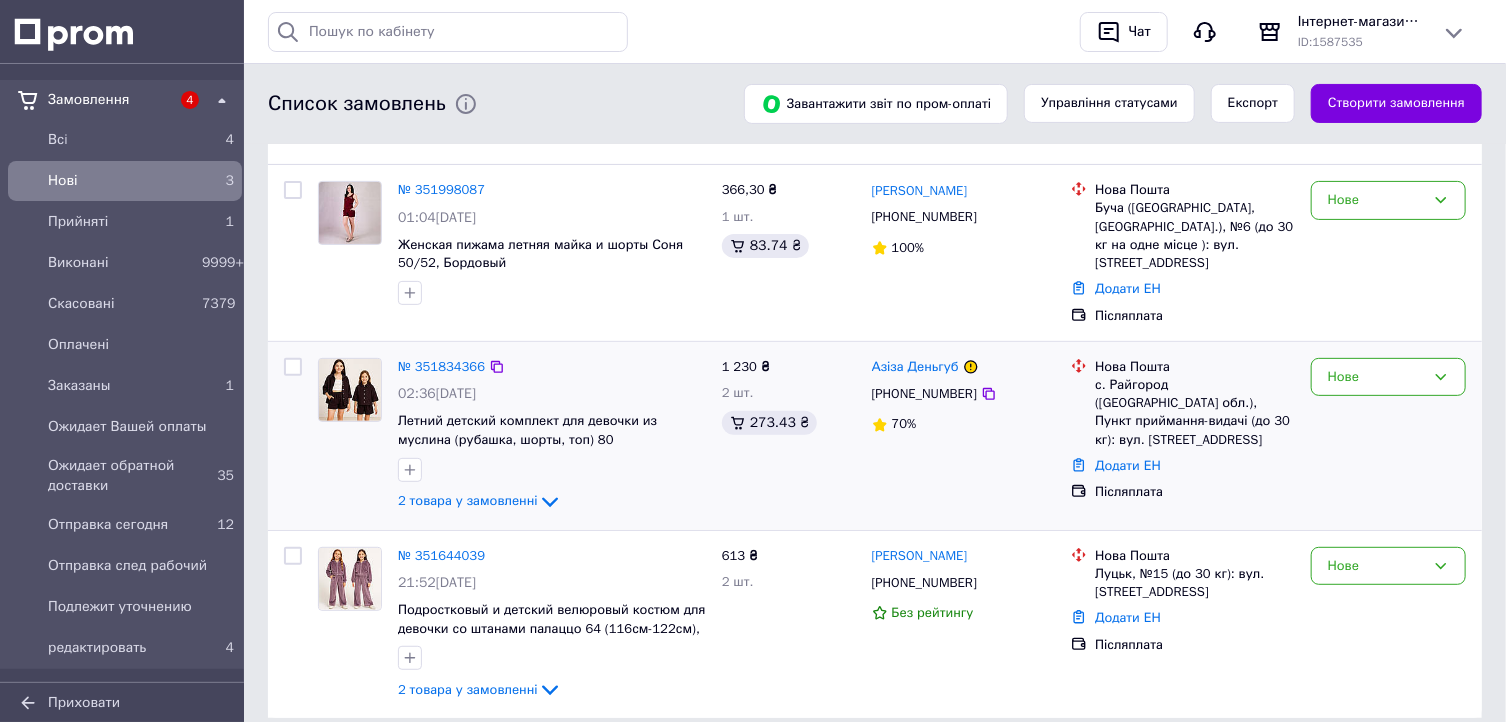 scroll, scrollTop: 222, scrollLeft: 0, axis: vertical 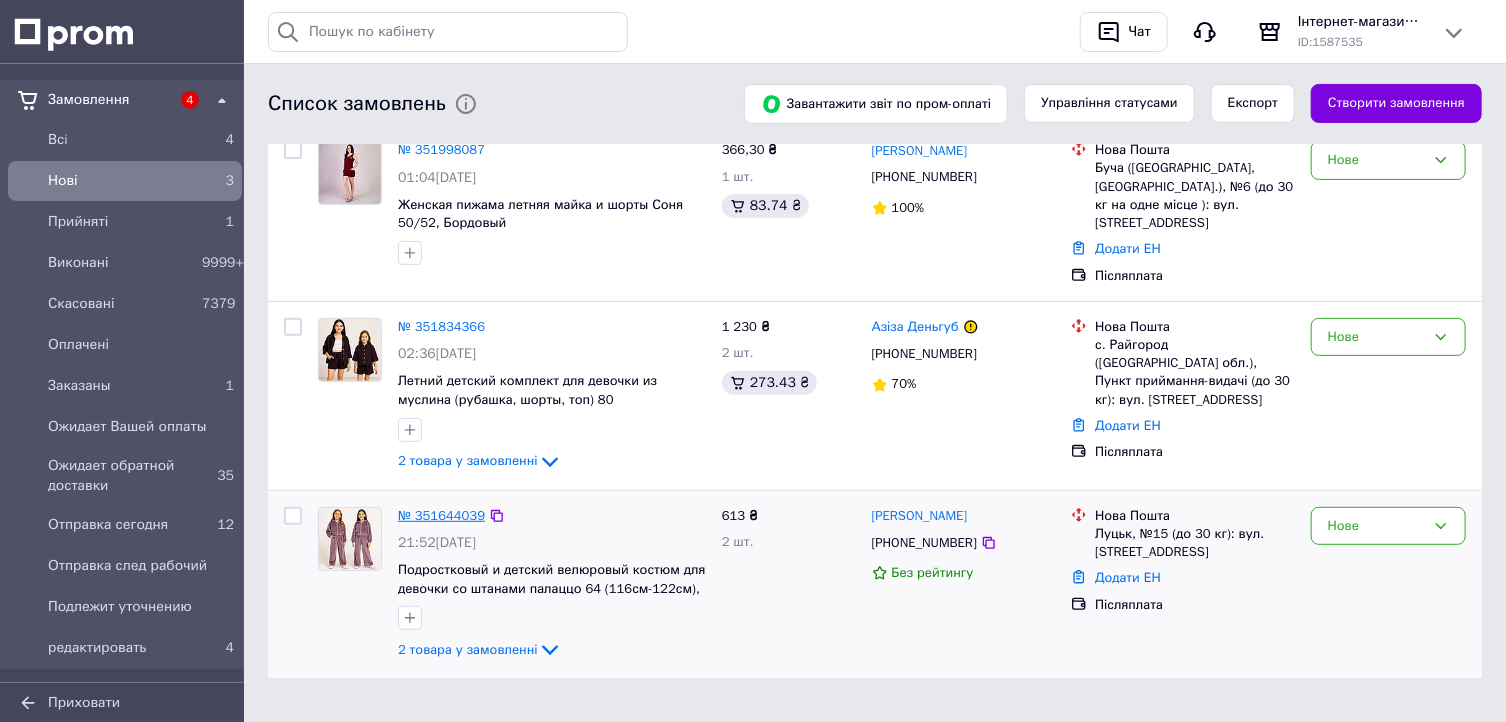 click on "№ 351644039" at bounding box center [441, 515] 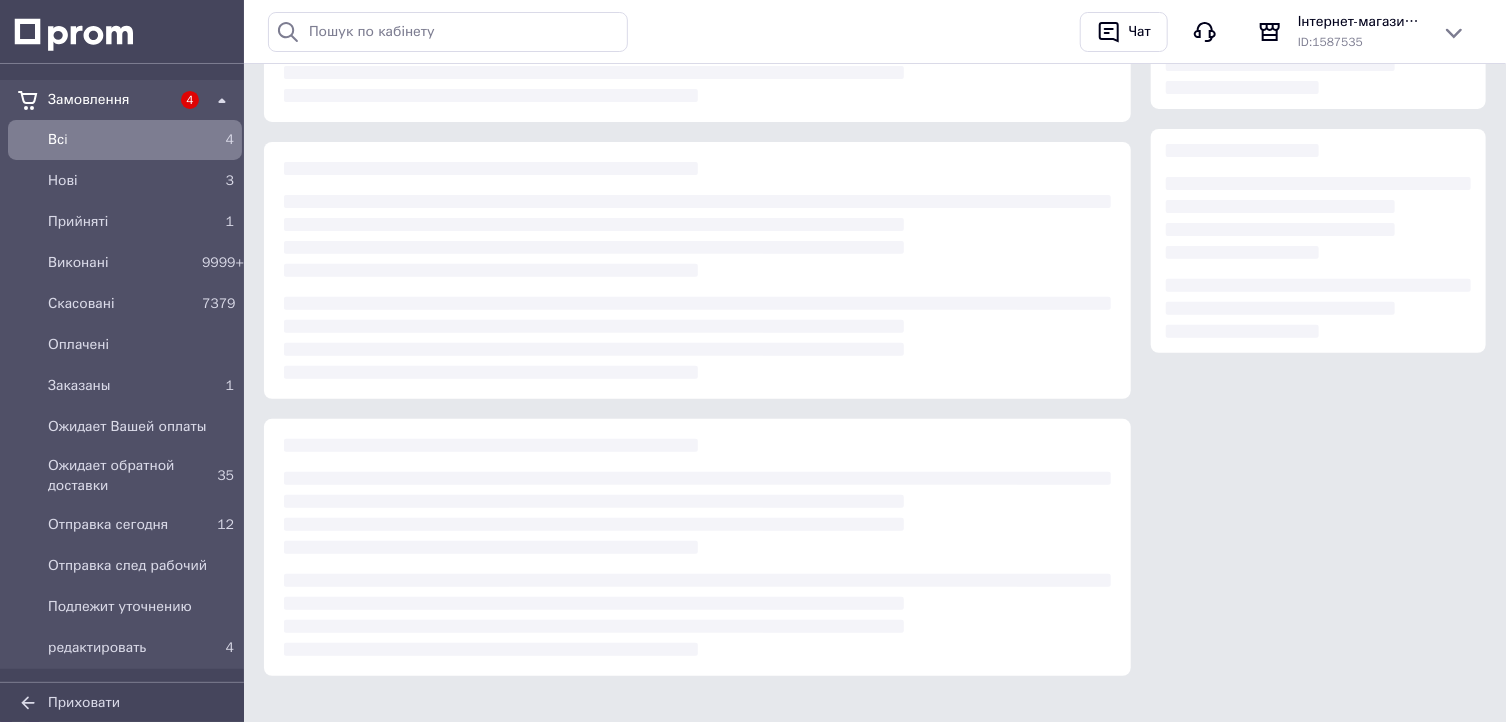 scroll, scrollTop: 0, scrollLeft: 0, axis: both 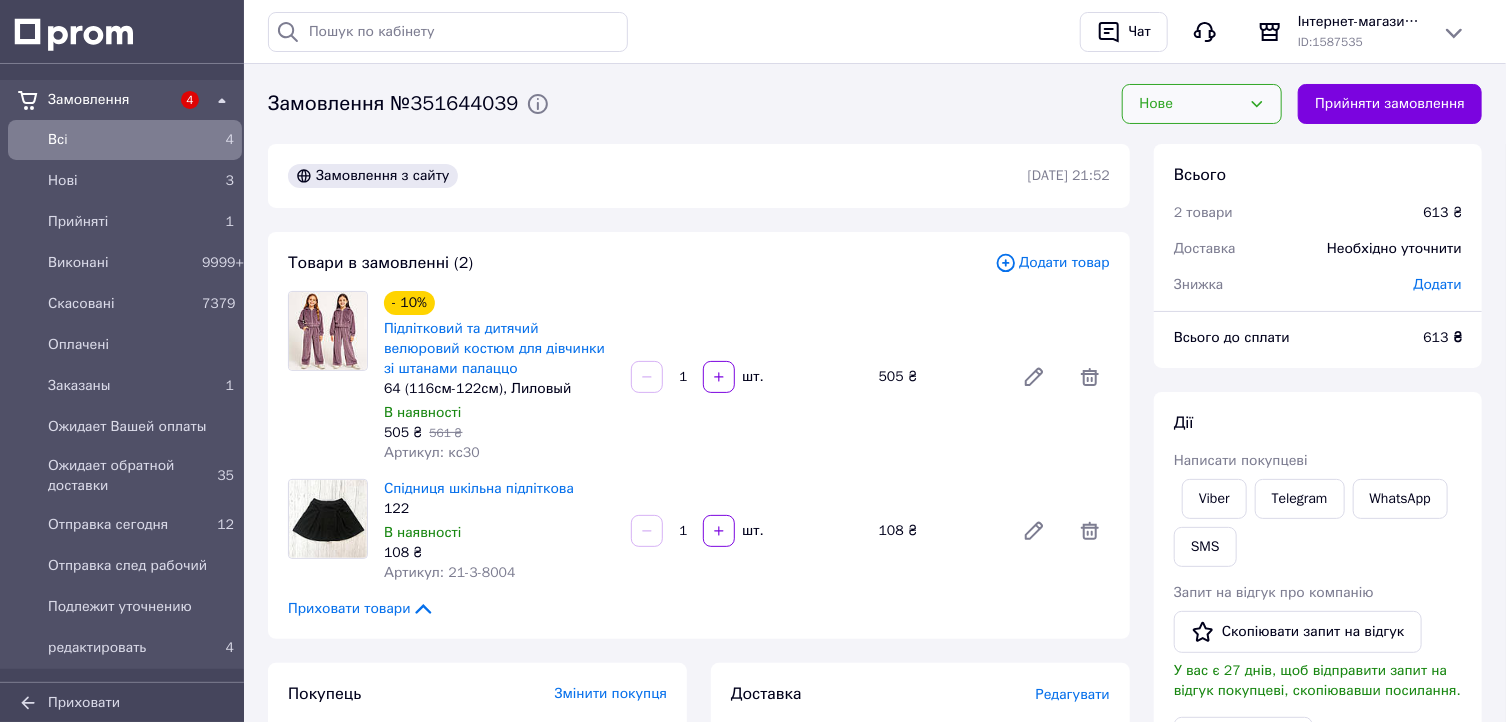 click on "Нове" at bounding box center [1190, 104] 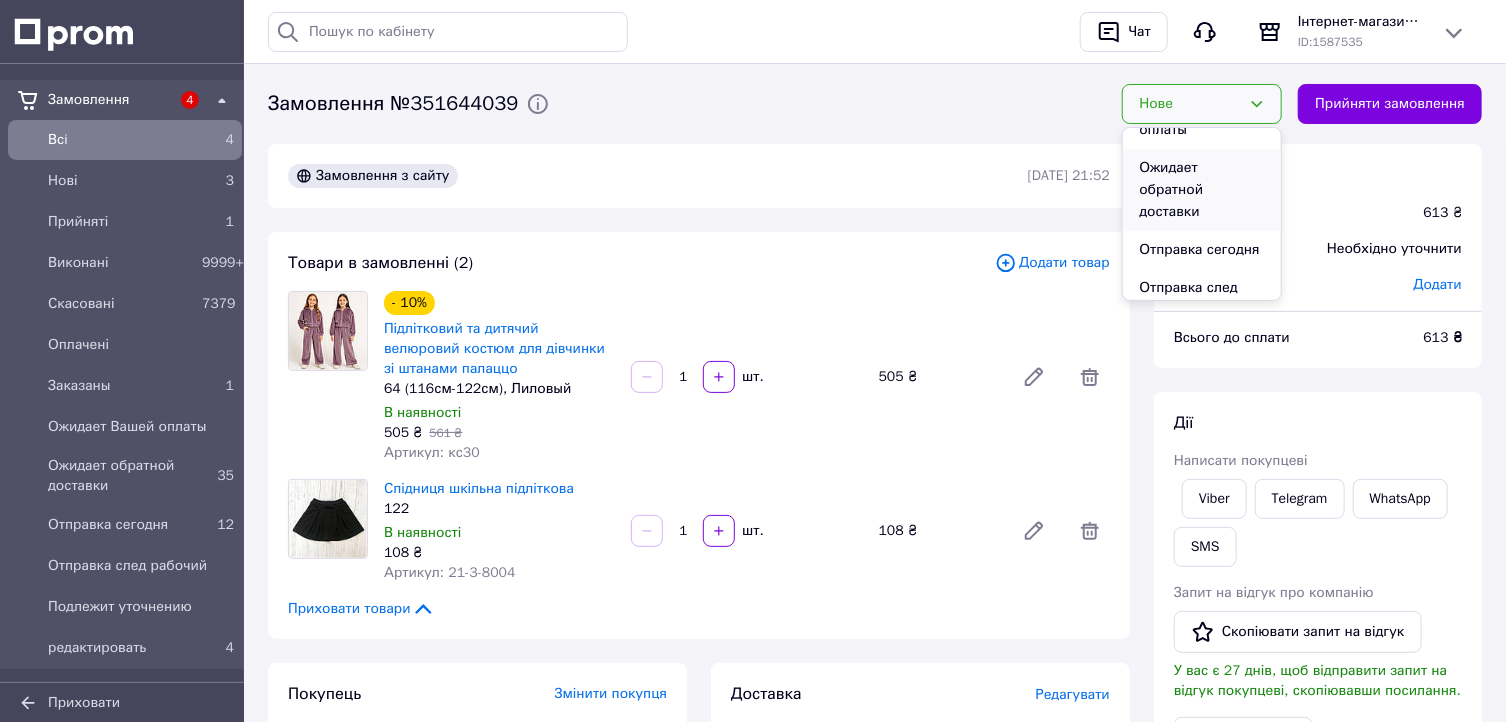 scroll, scrollTop: 320, scrollLeft: 0, axis: vertical 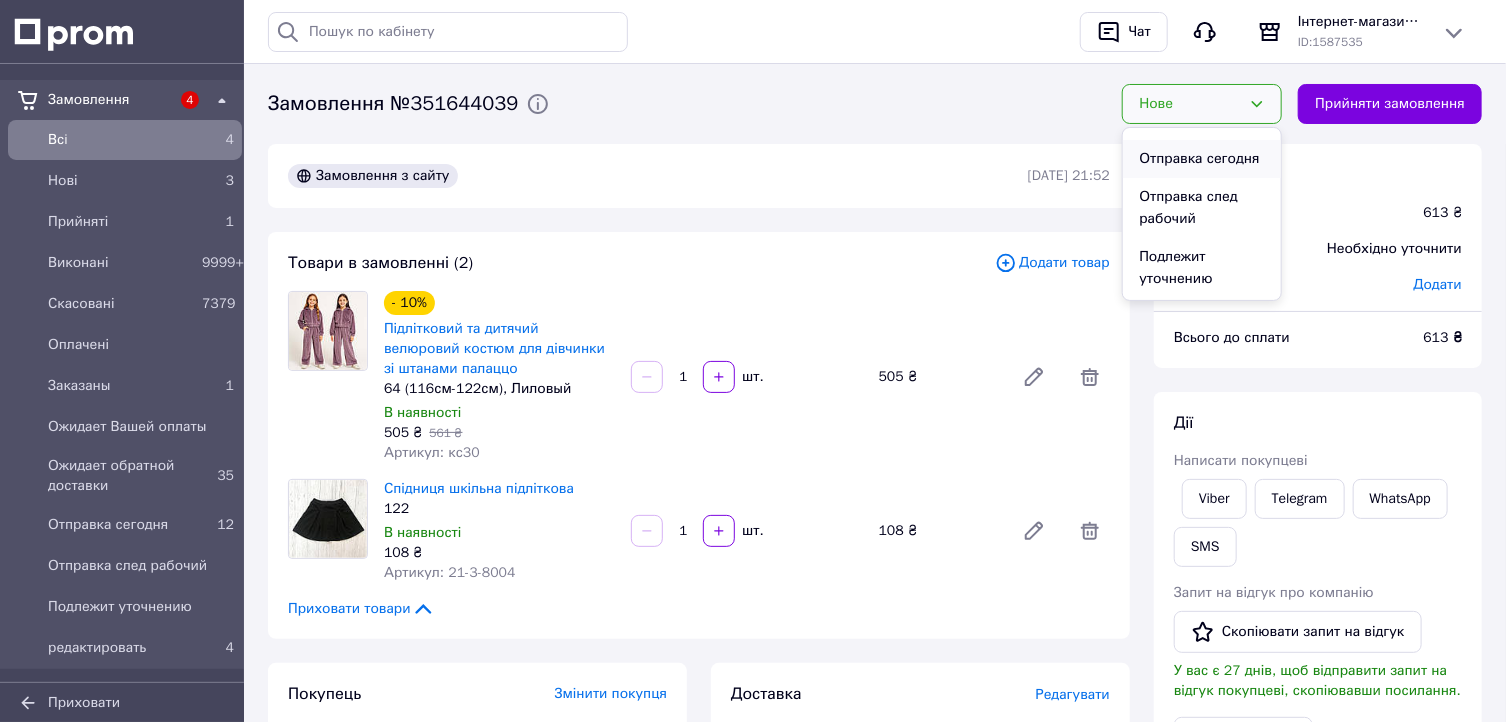 click on "Отправка сегодня" at bounding box center [1202, 159] 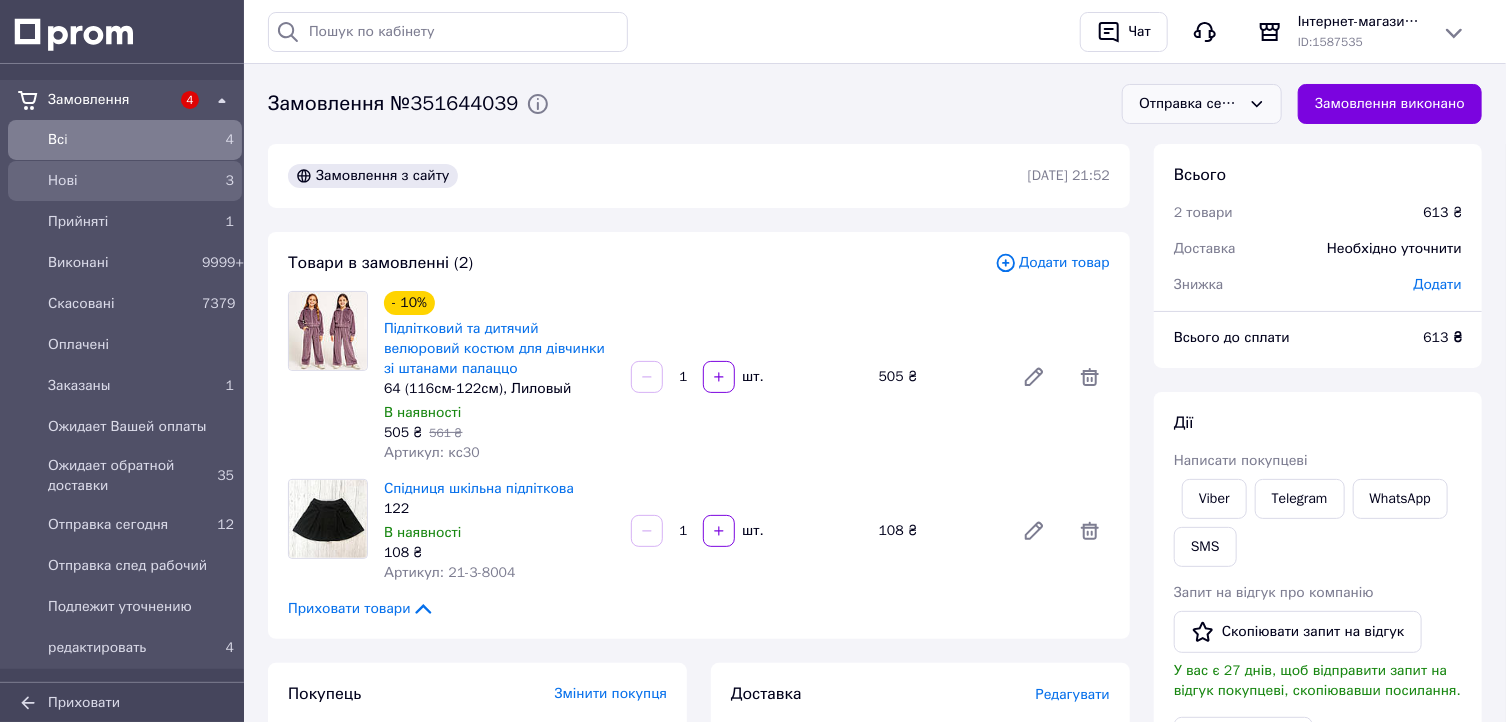 click on "Нові" at bounding box center [121, 181] 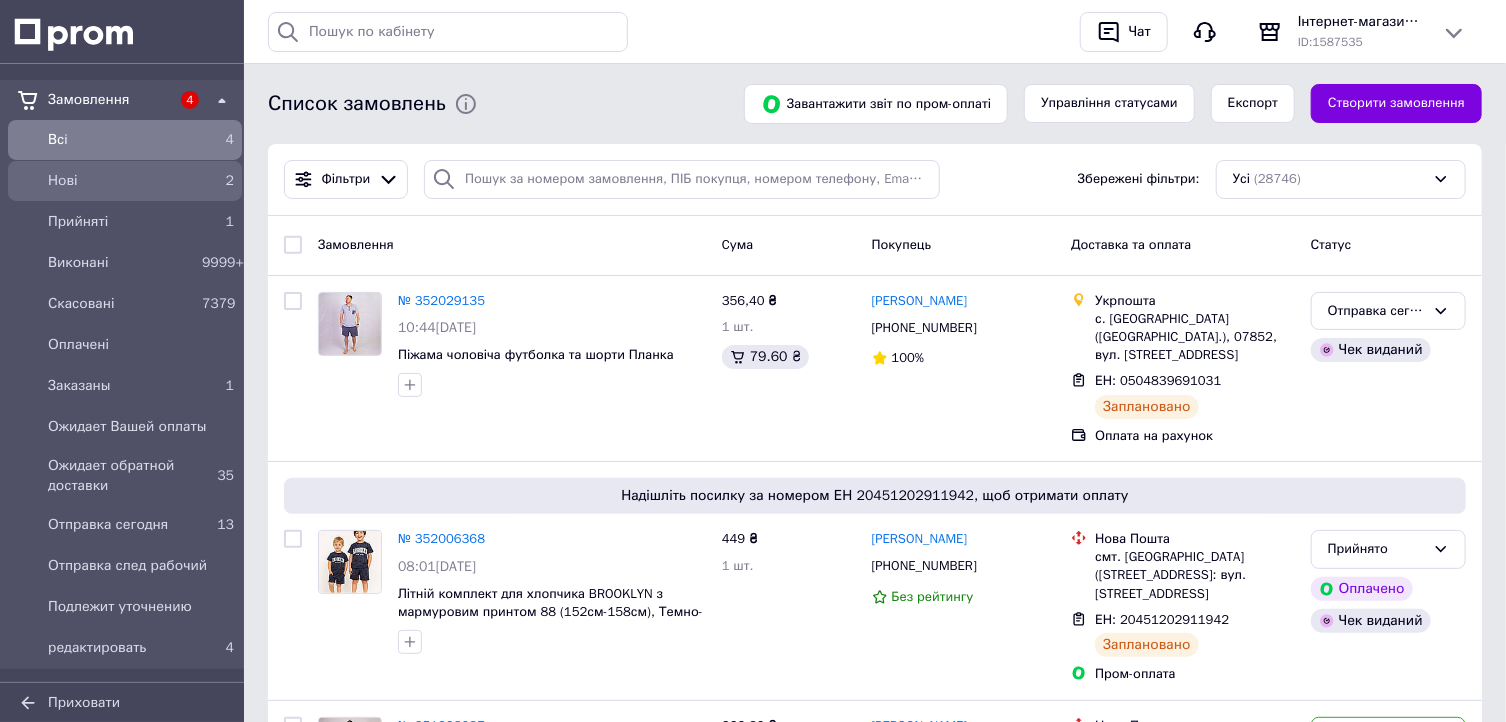 click on "Нові" at bounding box center (121, 181) 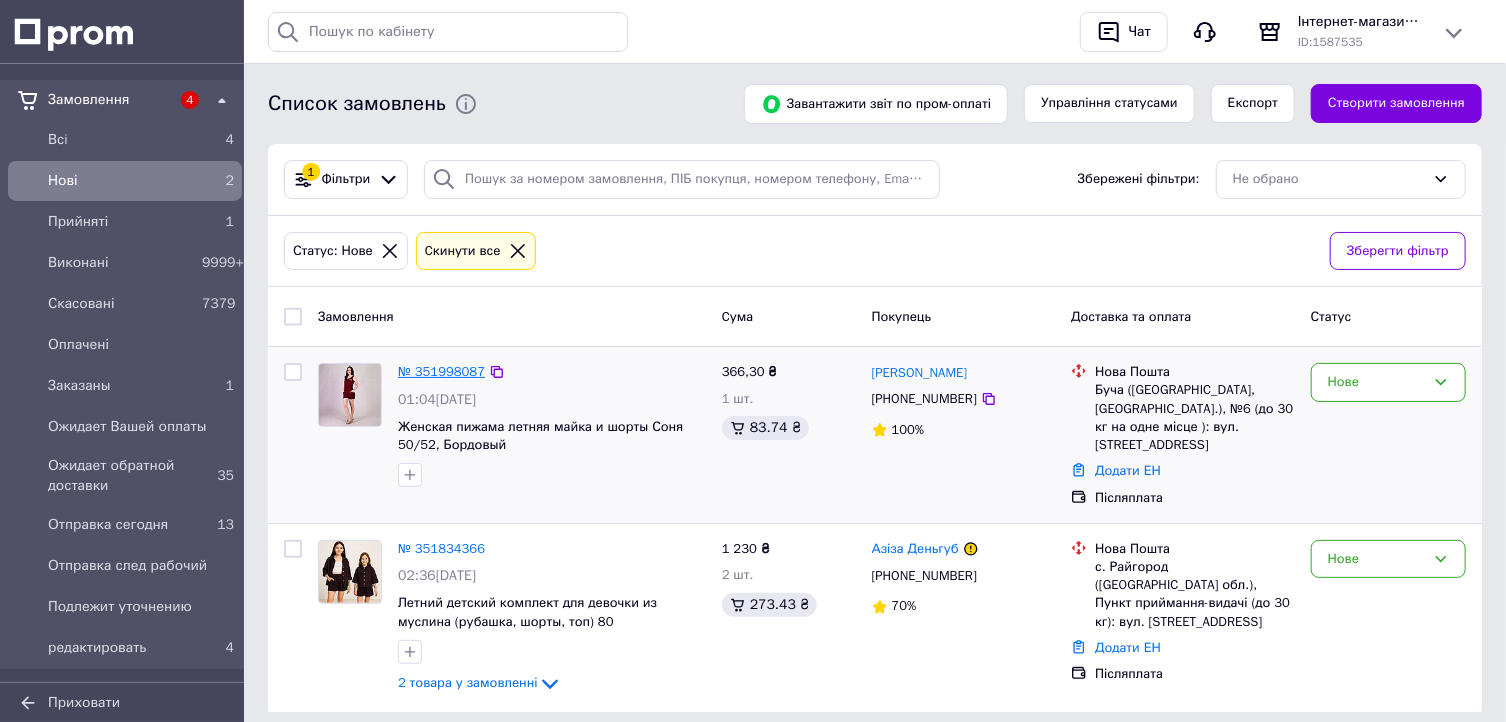 click on "№ 351998087" at bounding box center (441, 371) 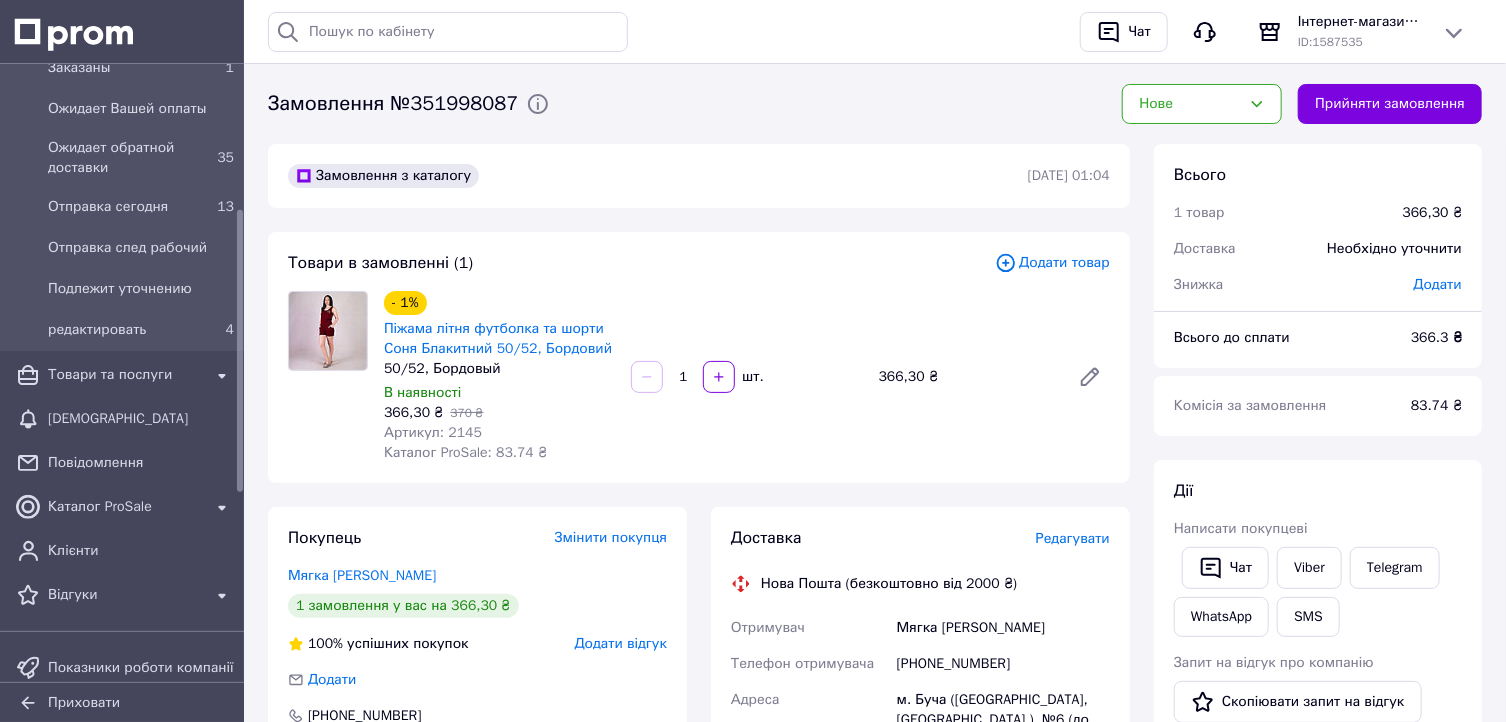 scroll, scrollTop: 320, scrollLeft: 0, axis: vertical 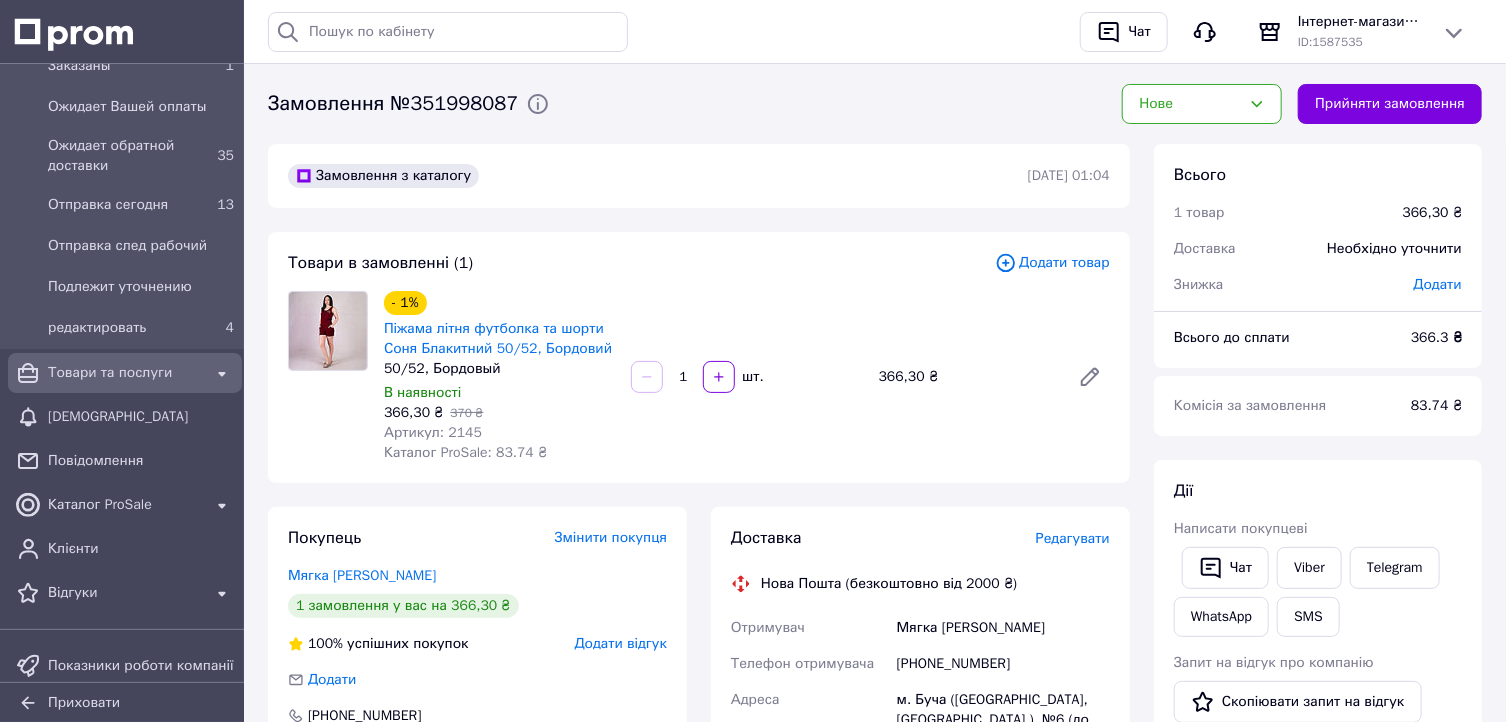 click on "Товари та послуги" at bounding box center (125, 373) 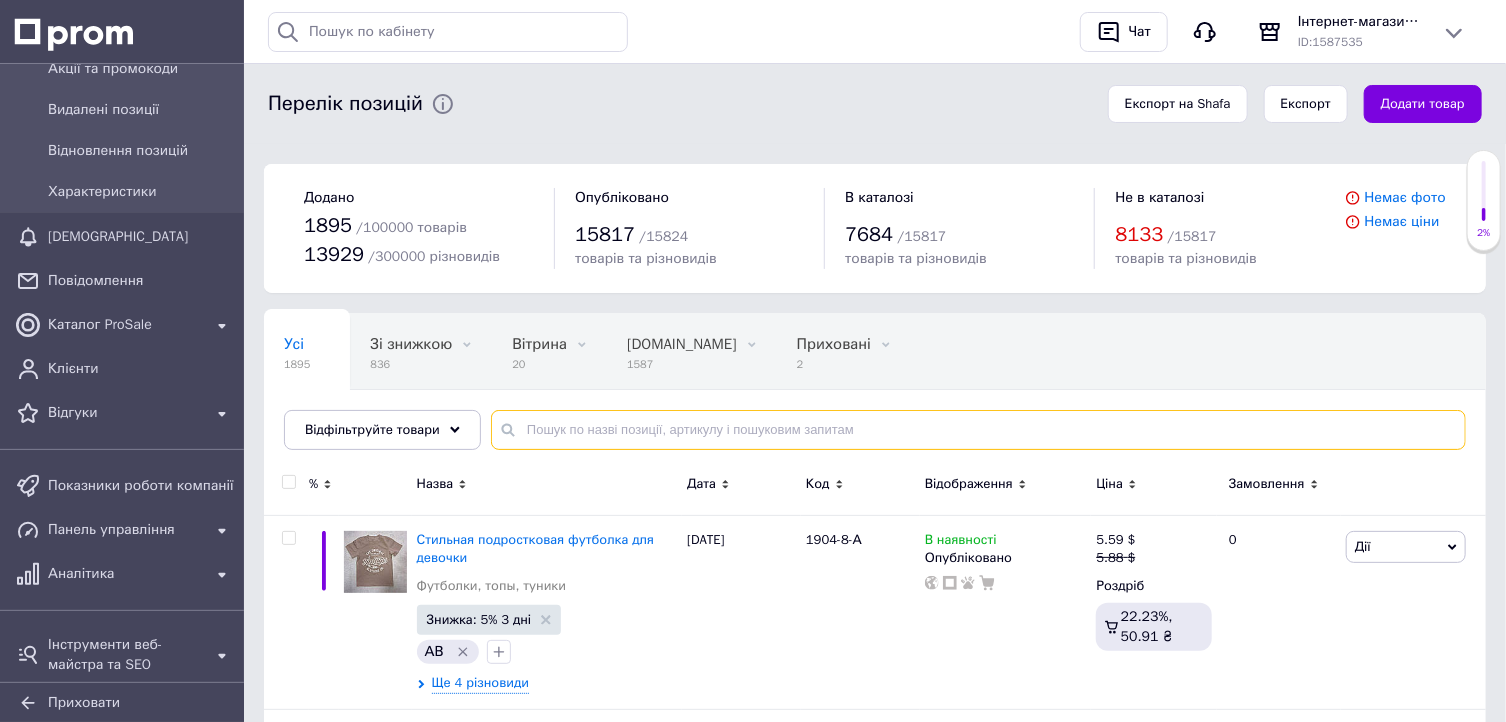 click at bounding box center (978, 430) 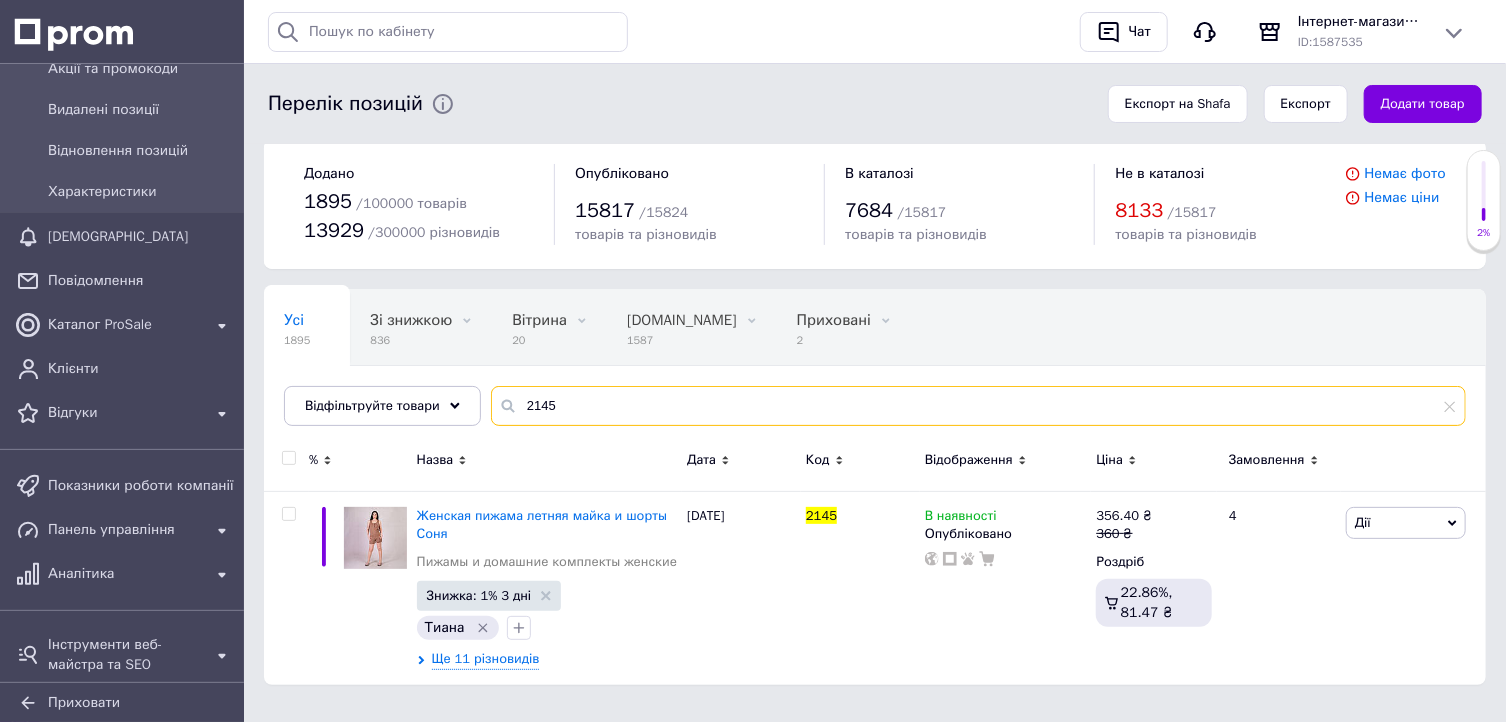 scroll, scrollTop: 44, scrollLeft: 0, axis: vertical 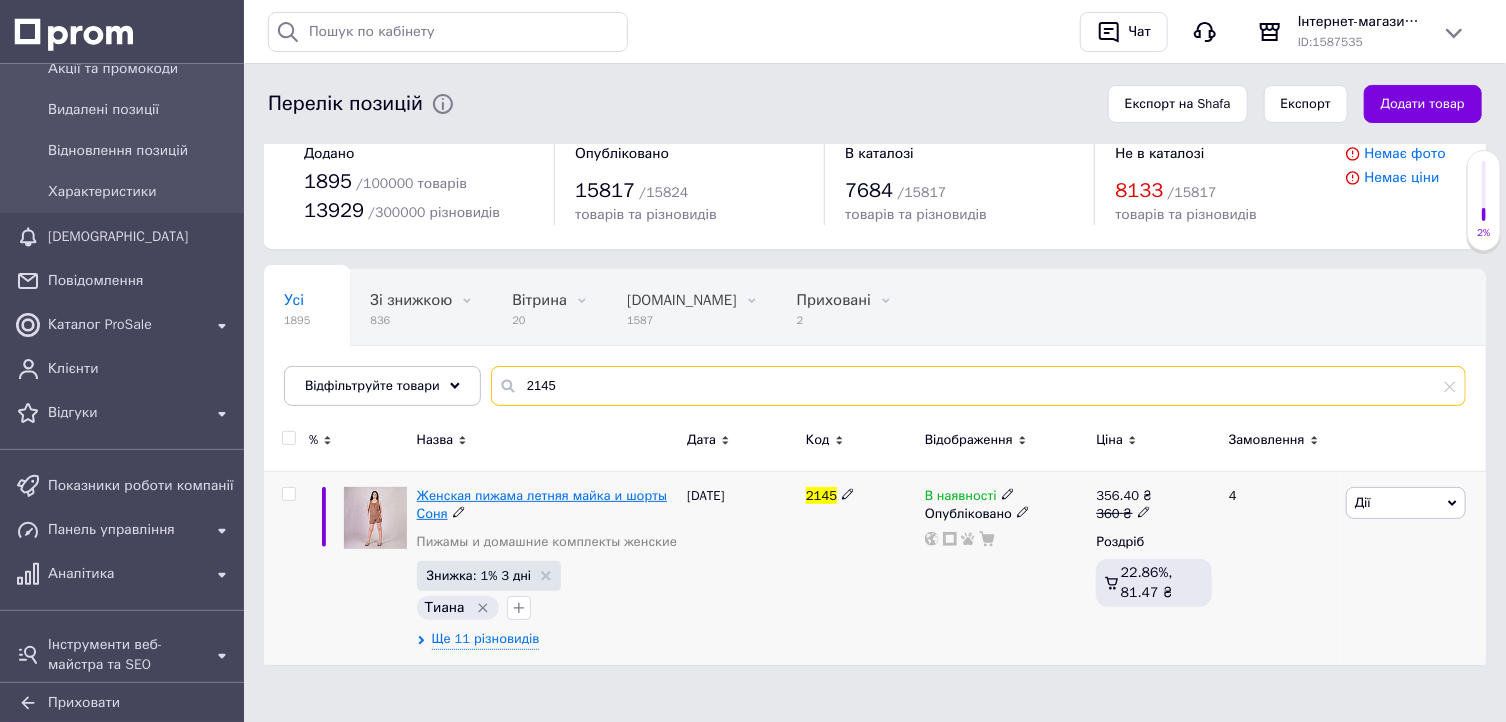 type on "2145" 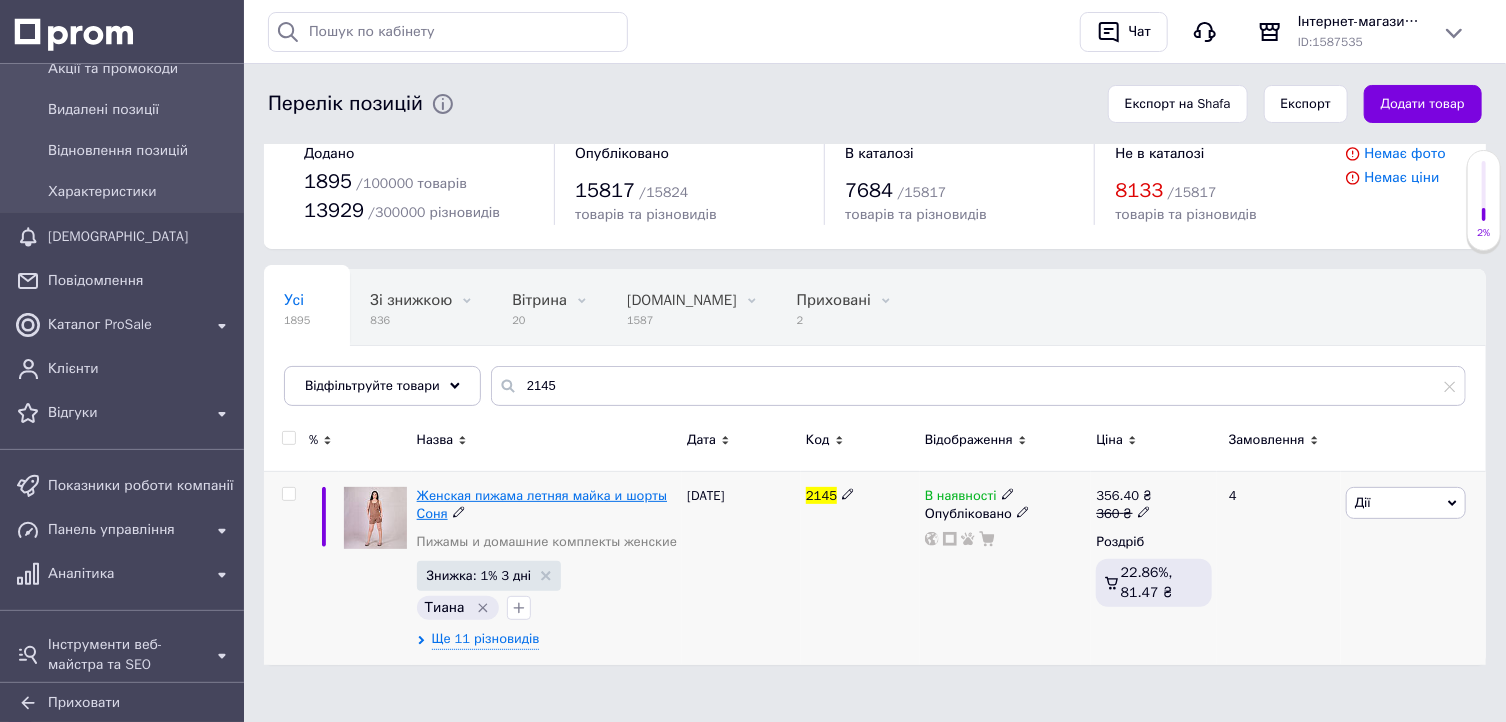 click on "Женская пижама летняя майка и шорты Соня" at bounding box center [542, 504] 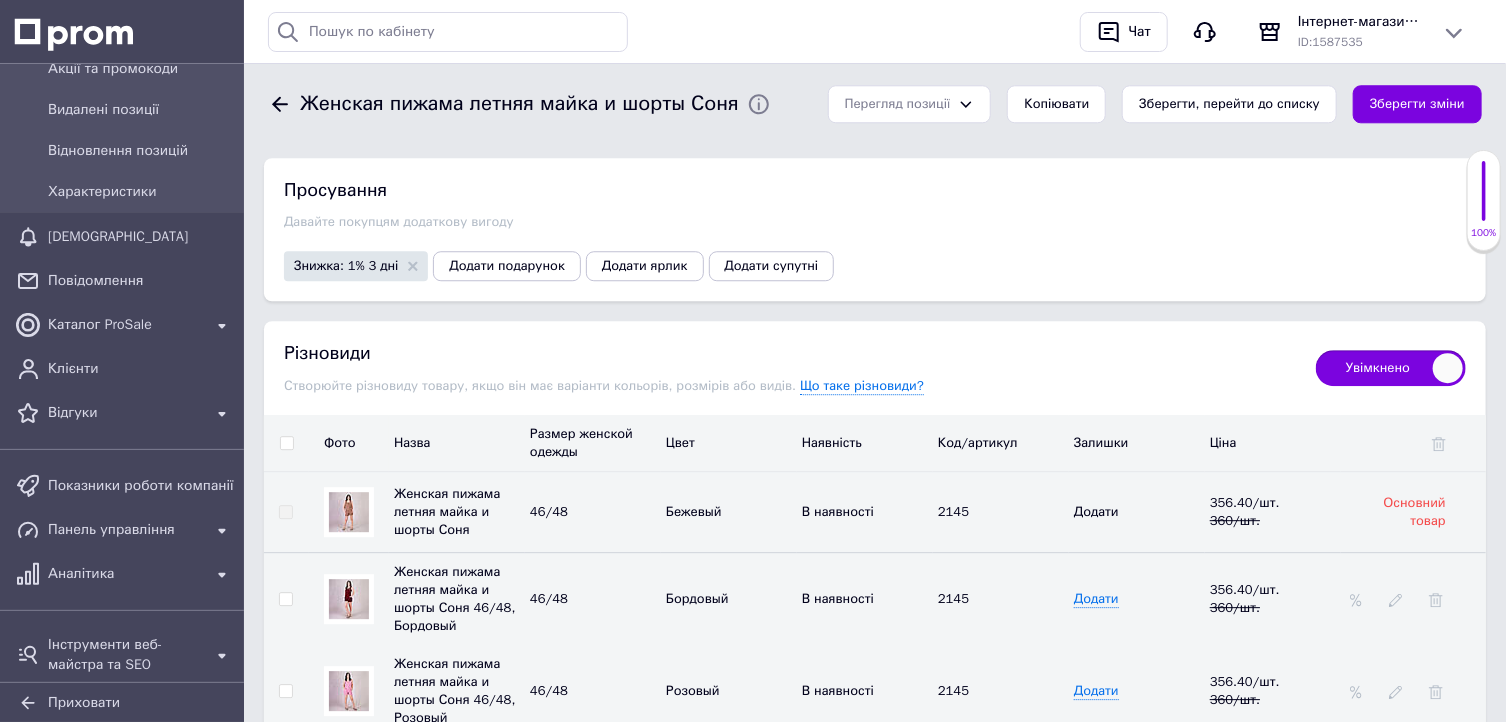 scroll, scrollTop: 2720, scrollLeft: 0, axis: vertical 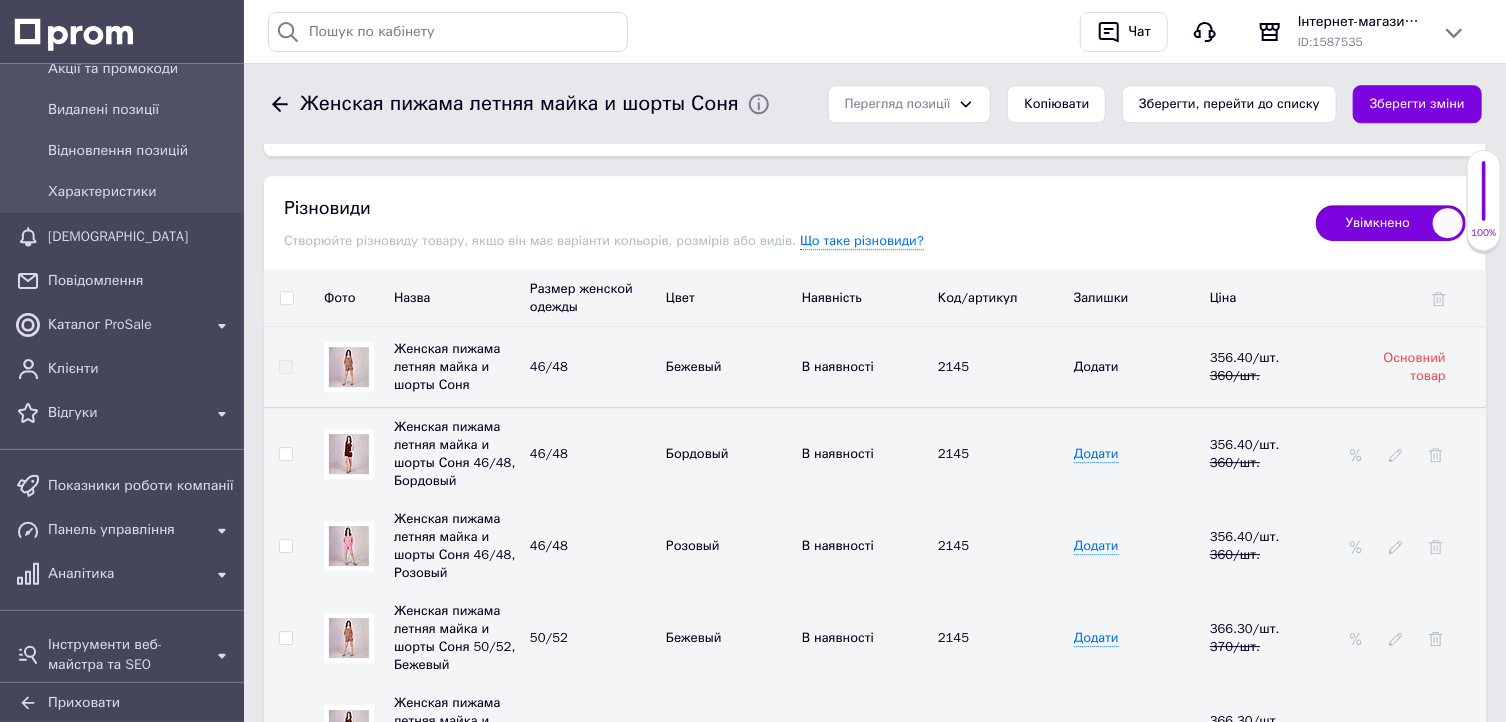 click at bounding box center (286, 298) 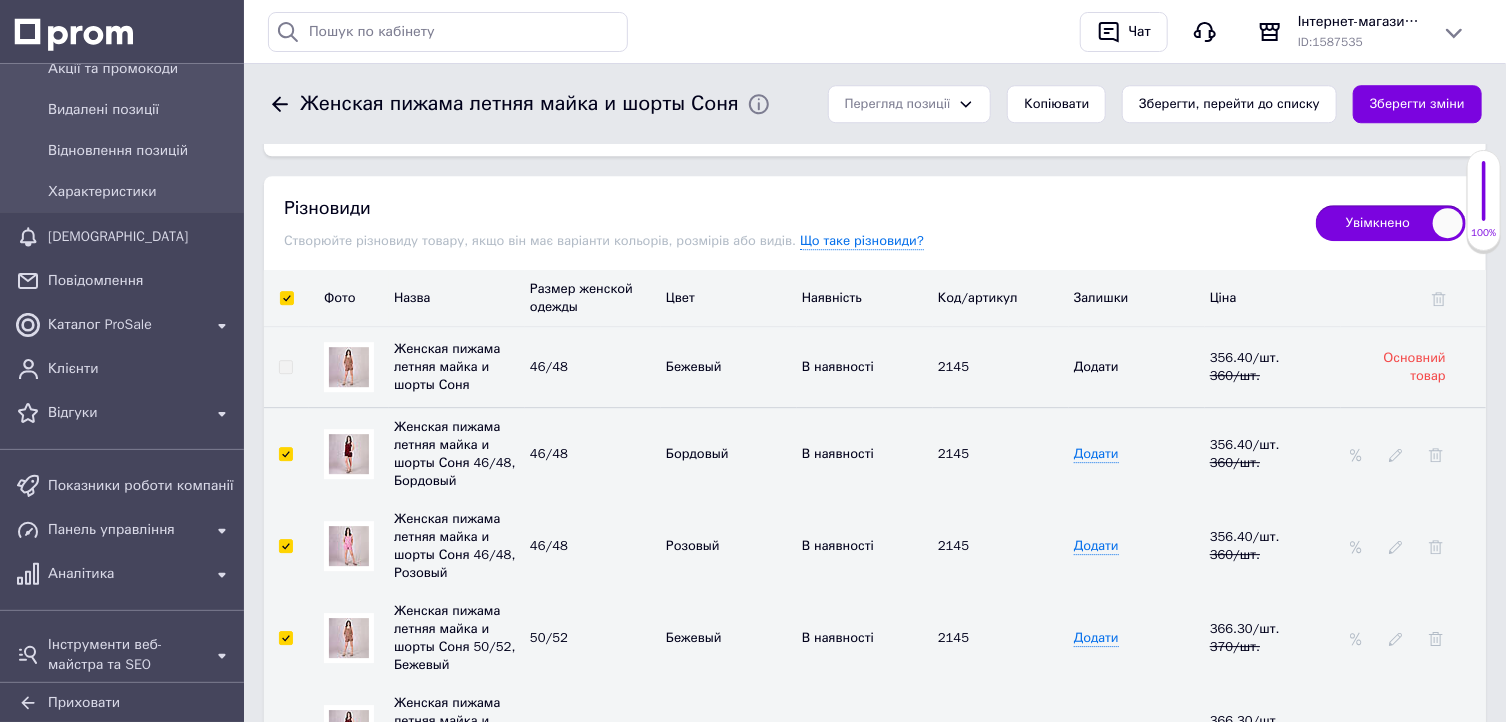 checkbox on "true" 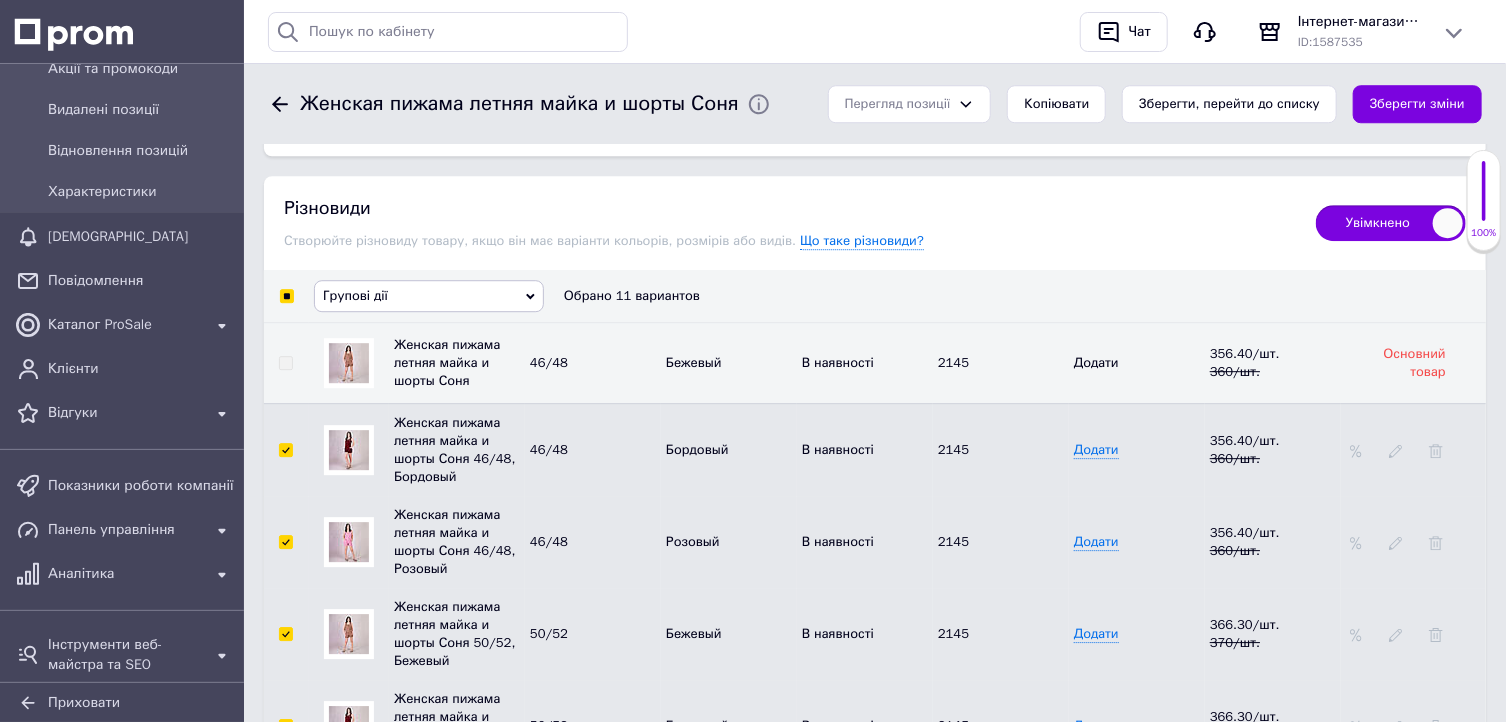 click at bounding box center [285, 542] 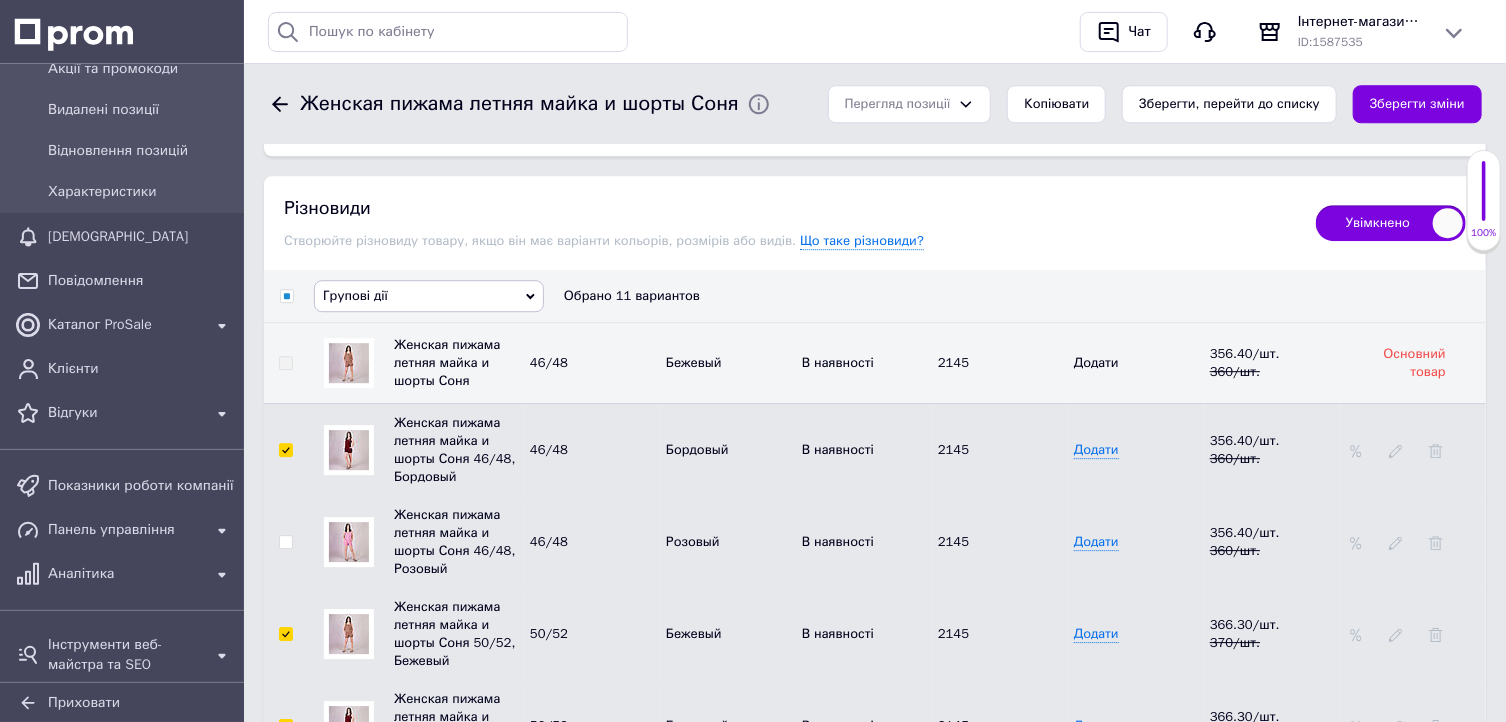 checkbox on "false" 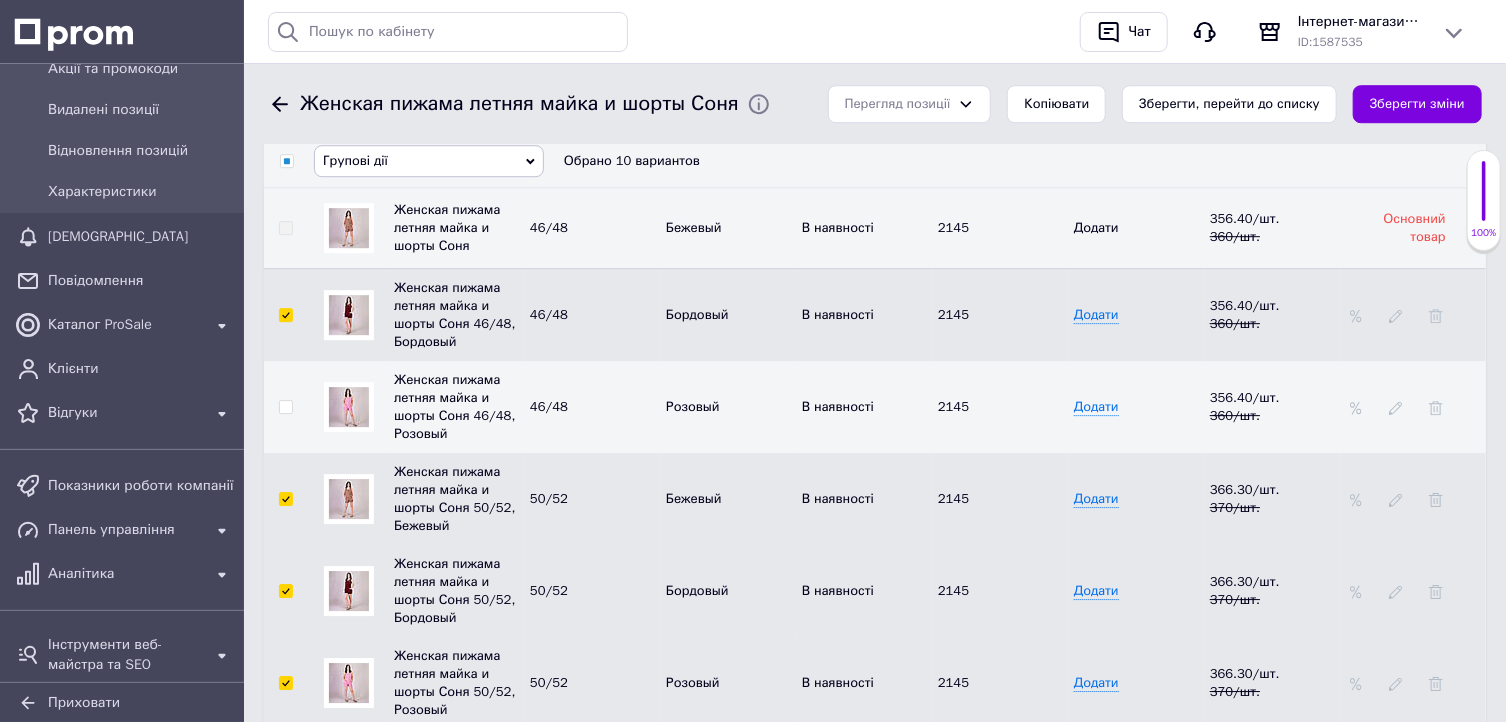 scroll, scrollTop: 2960, scrollLeft: 0, axis: vertical 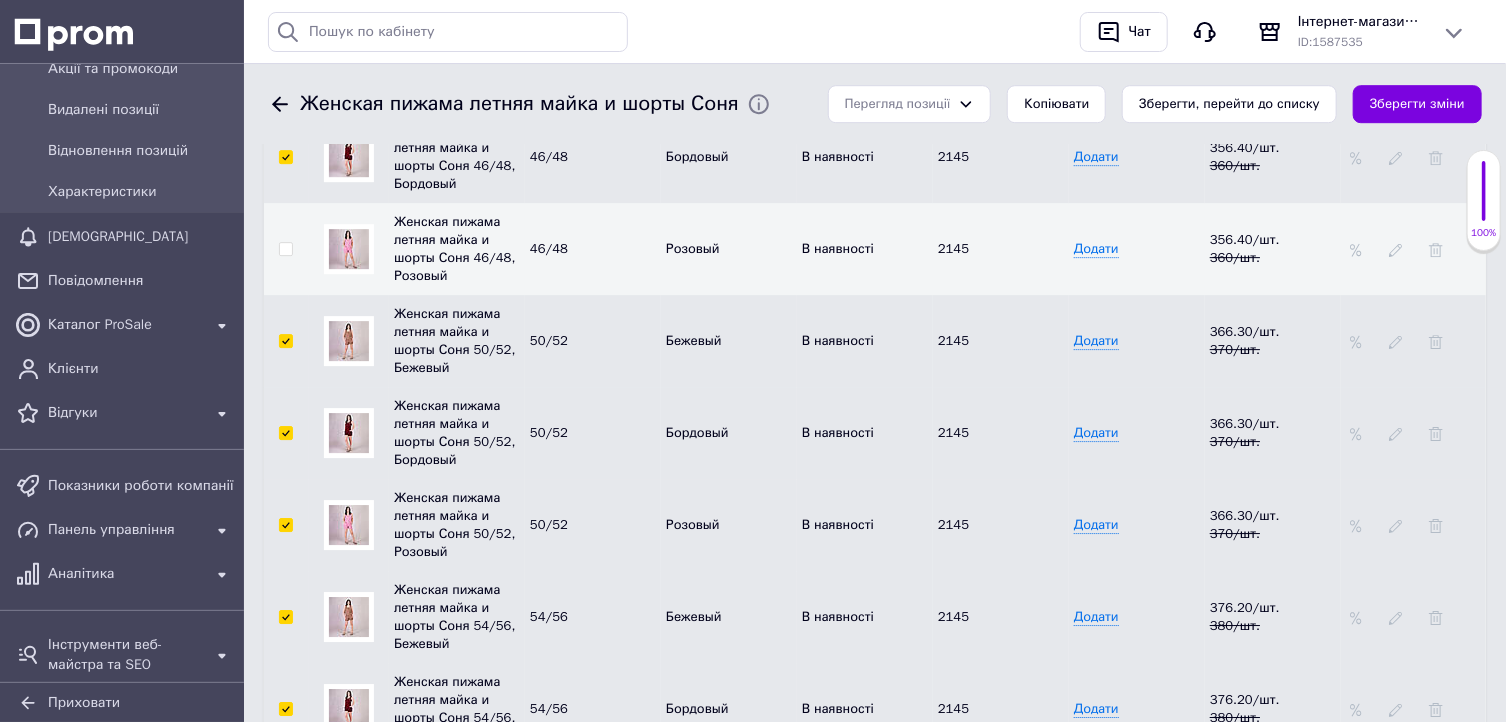 click at bounding box center (285, 525) 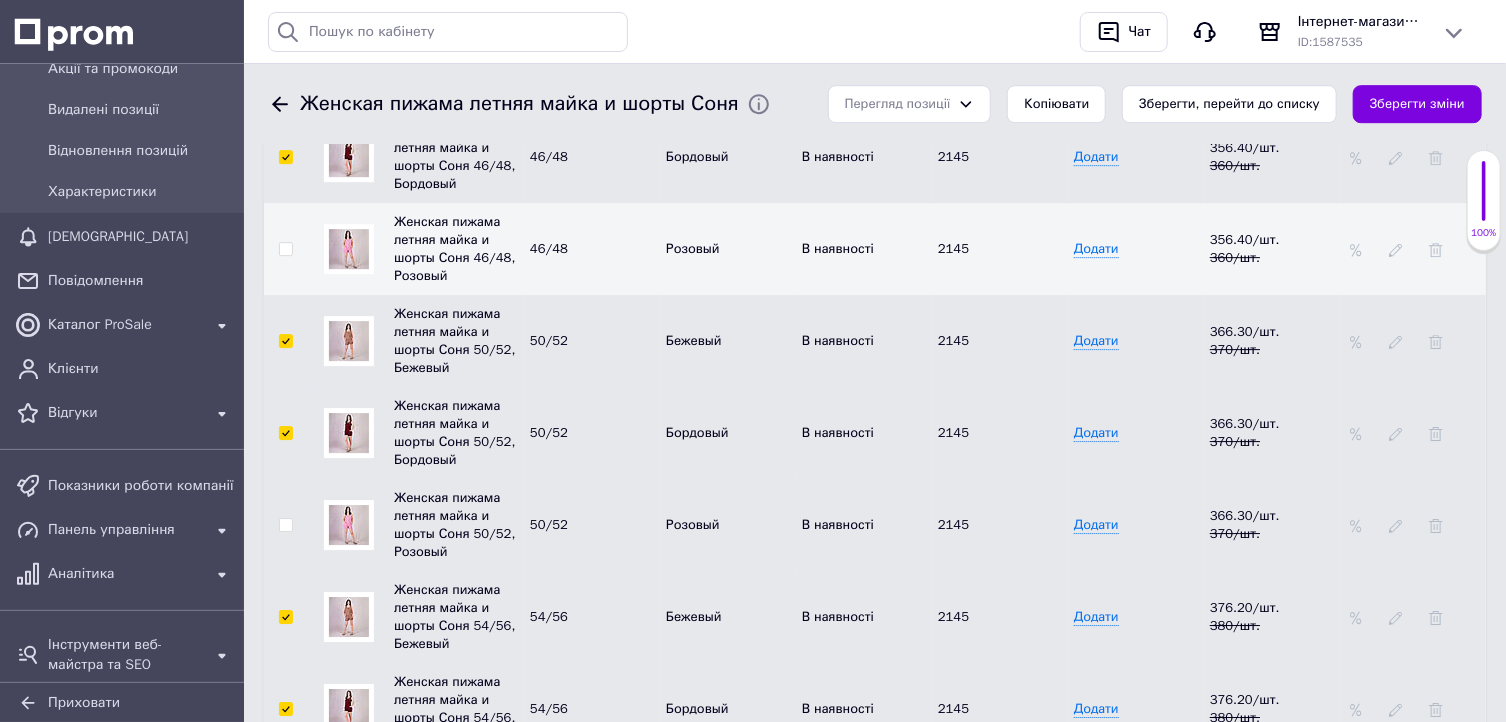 checkbox on "false" 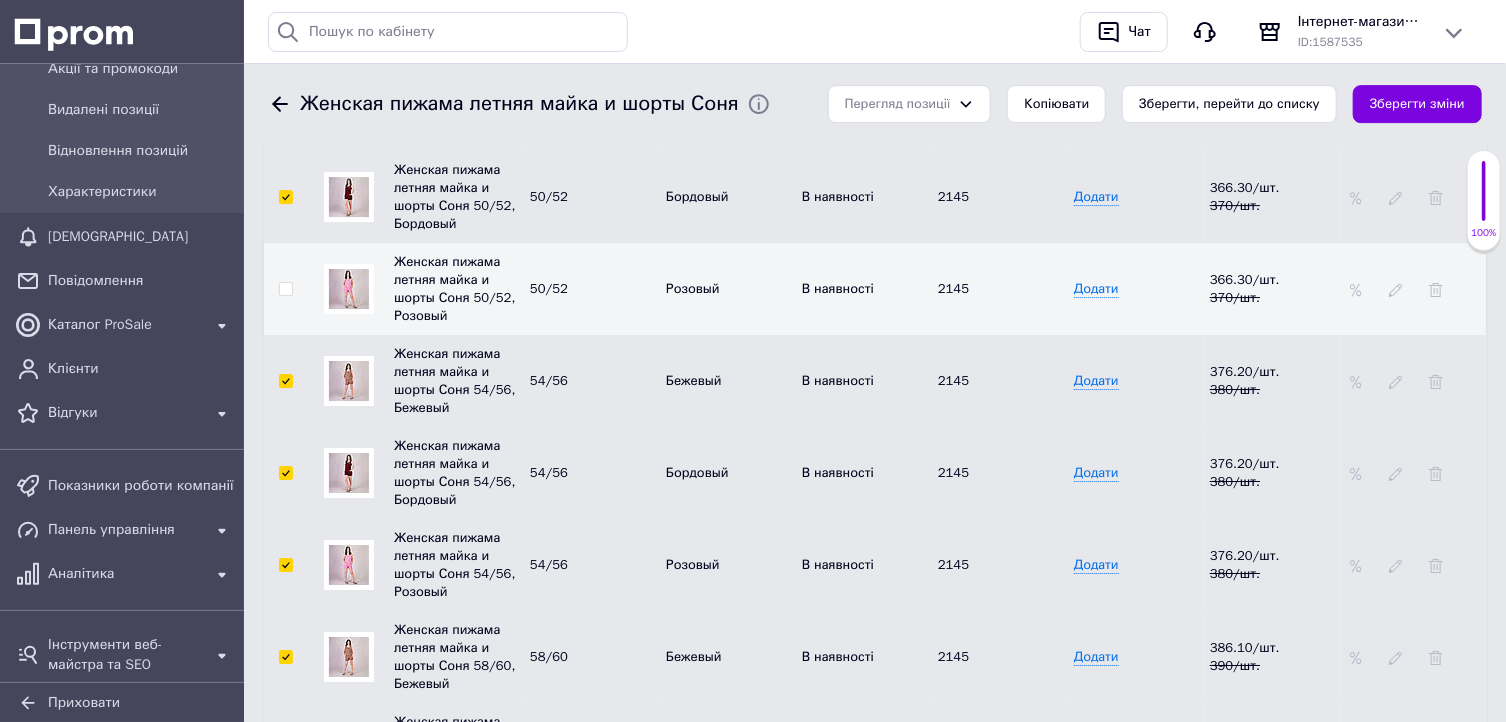 scroll, scrollTop: 3200, scrollLeft: 0, axis: vertical 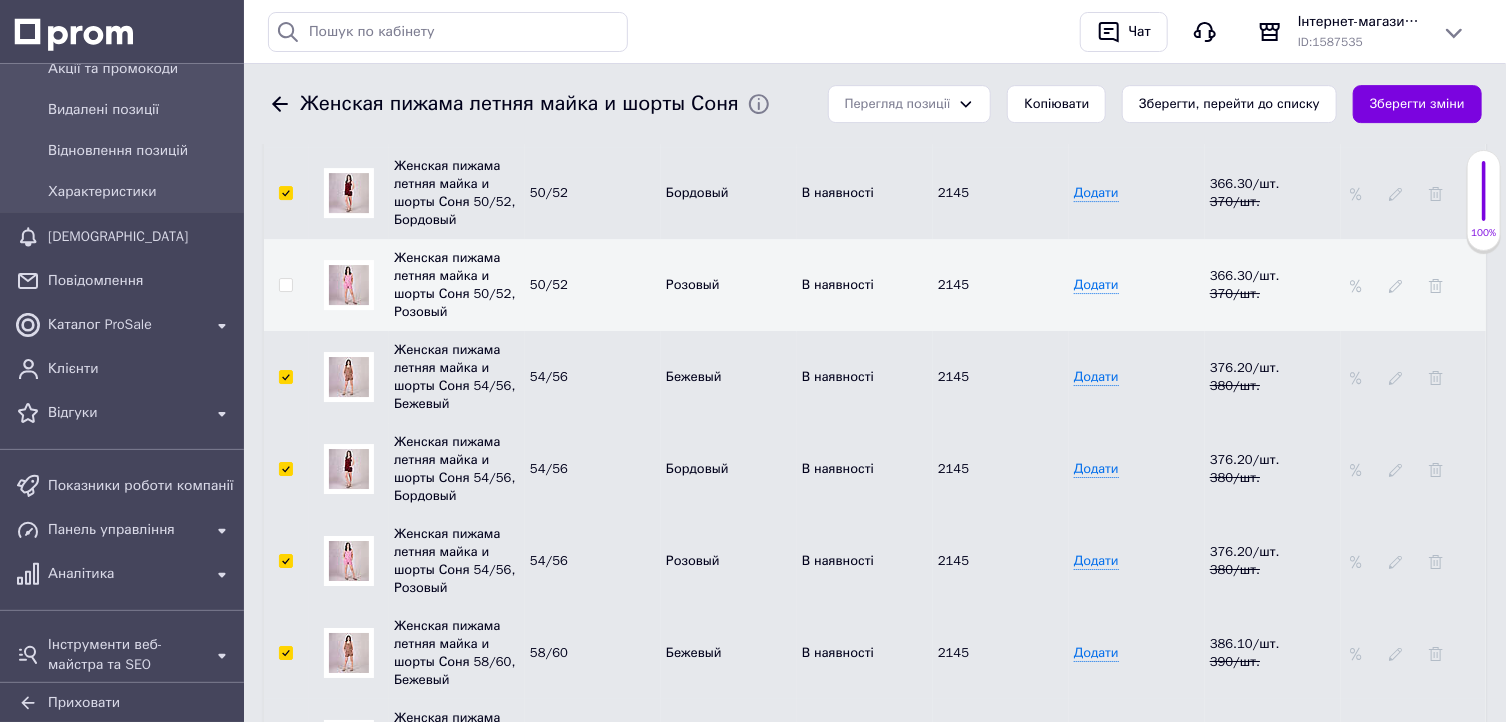 click at bounding box center (285, 469) 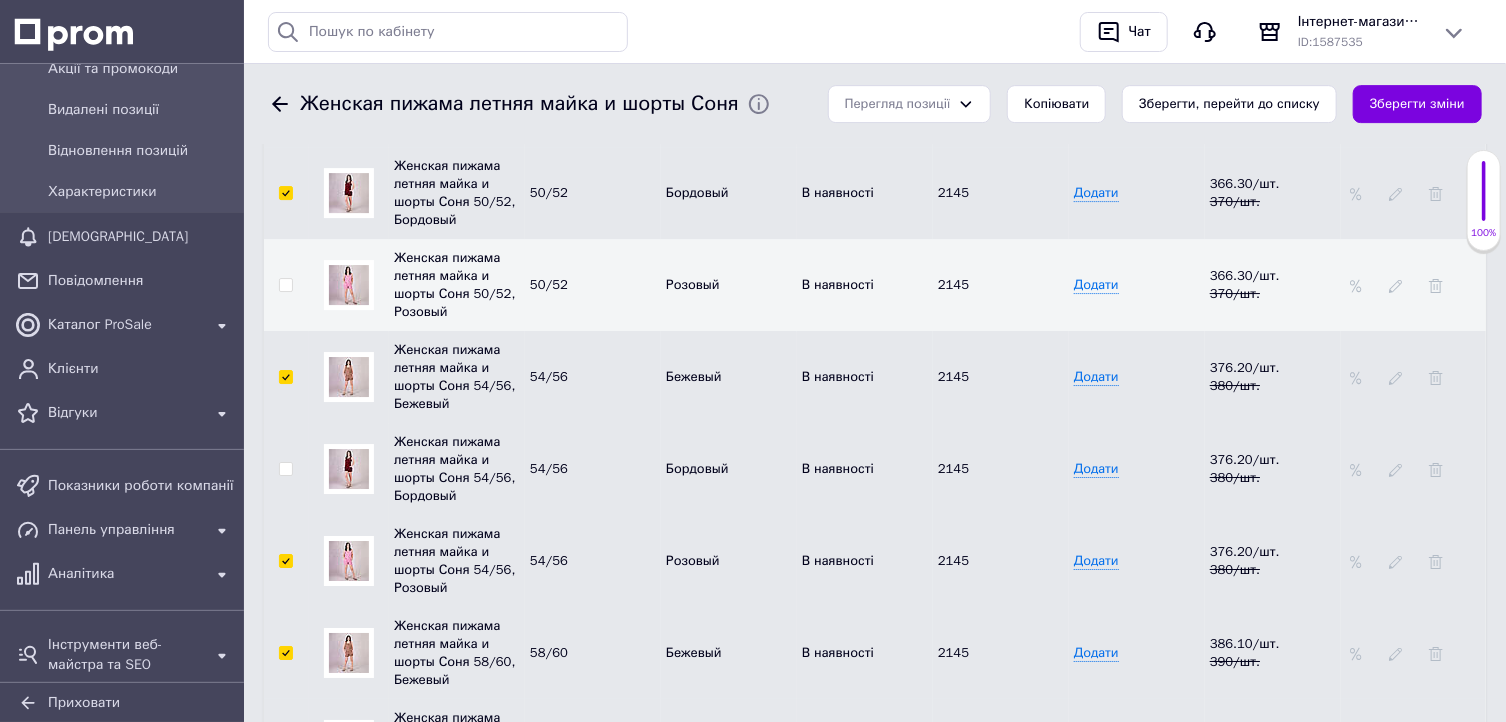 checkbox on "false" 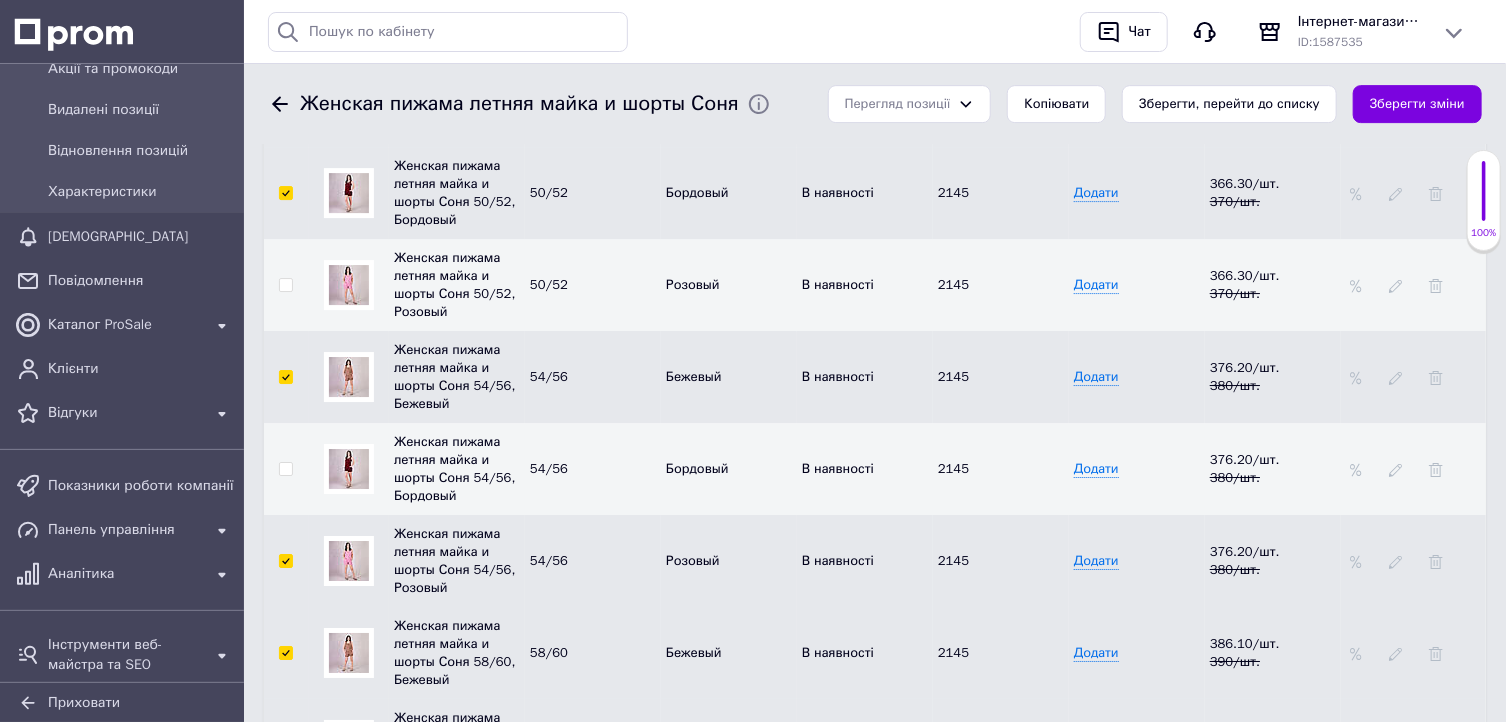 click at bounding box center (285, 561) 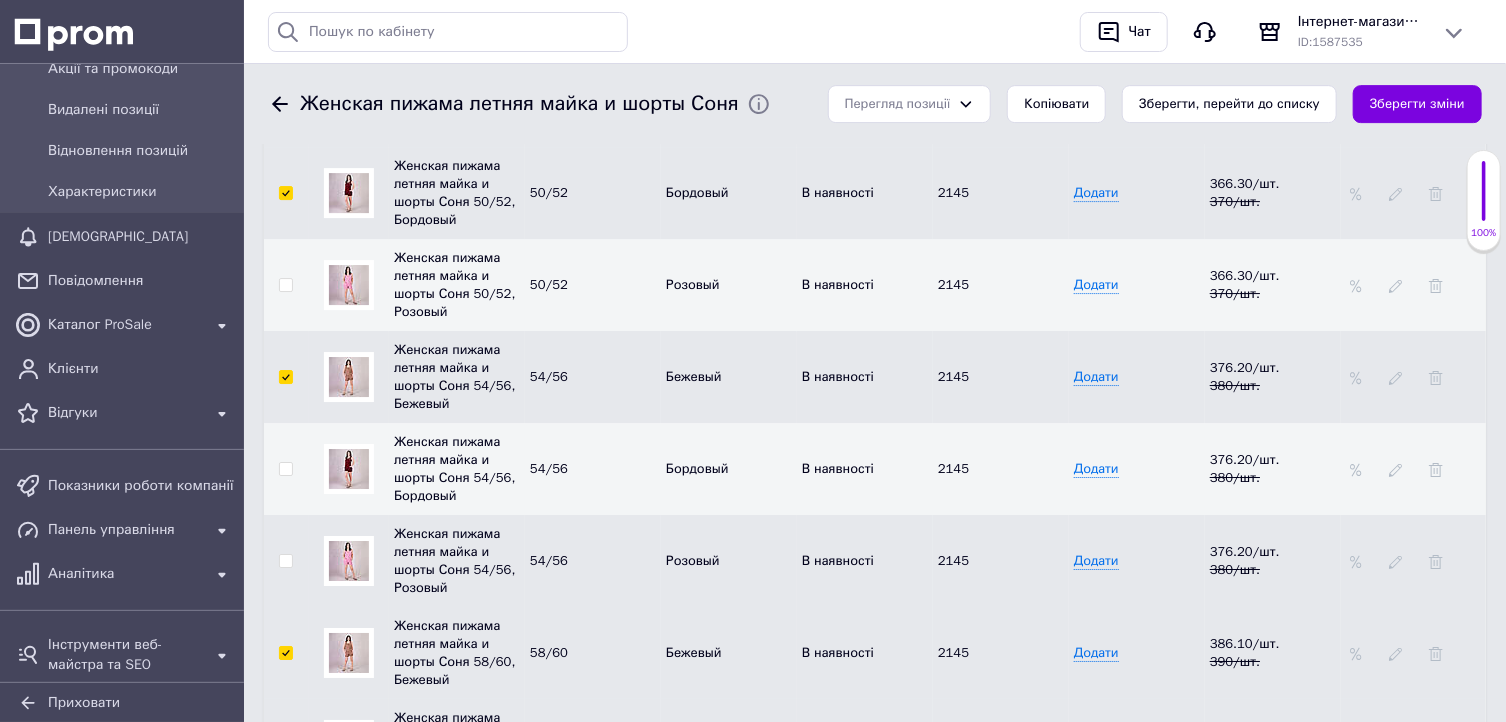 checkbox on "false" 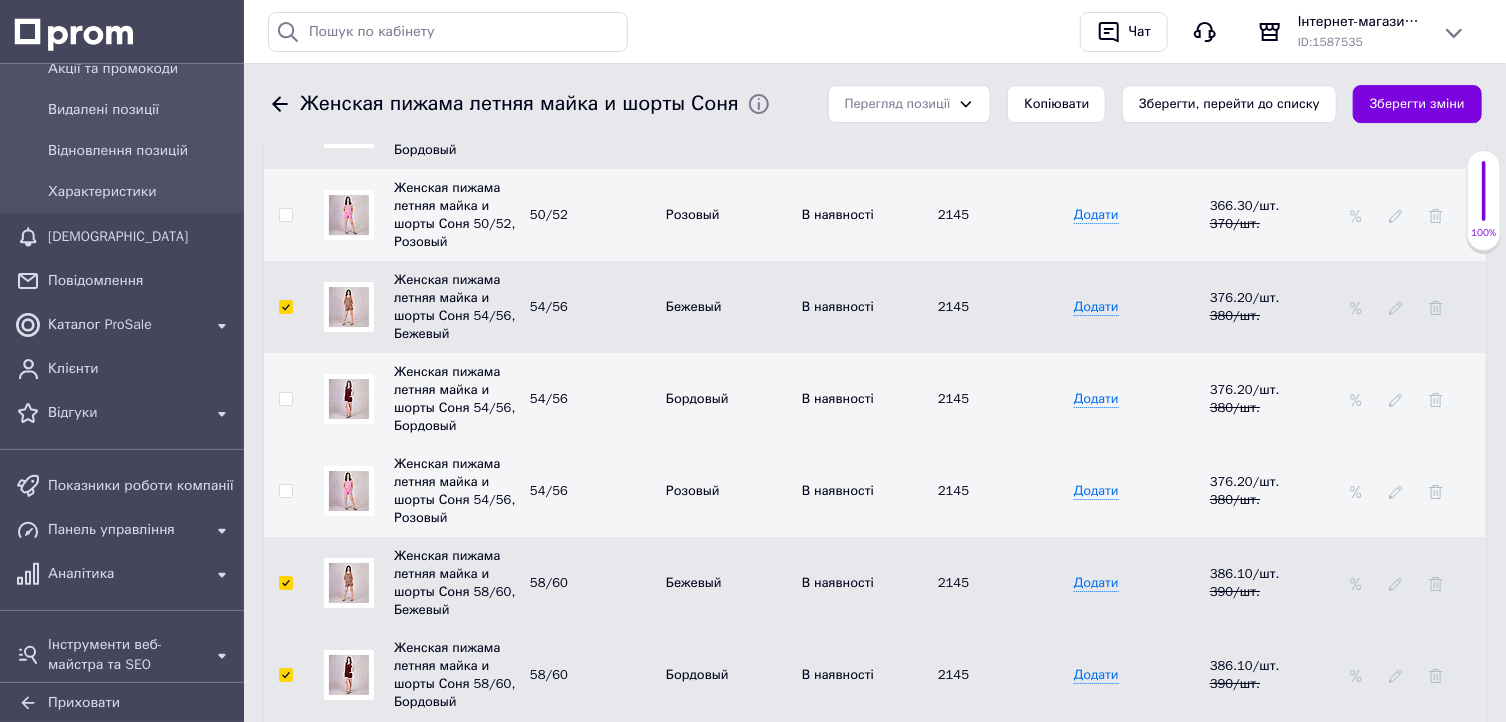 scroll, scrollTop: 3440, scrollLeft: 0, axis: vertical 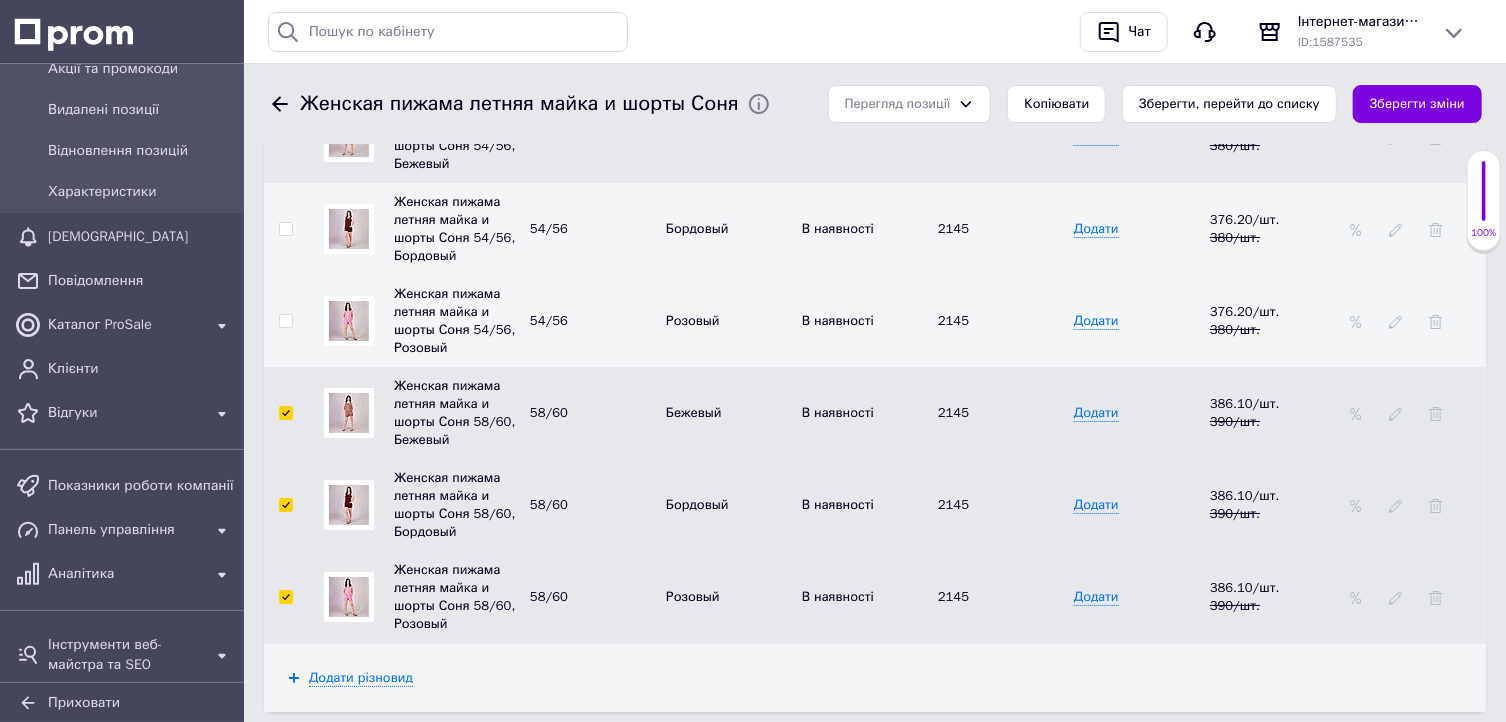 click at bounding box center [285, 505] 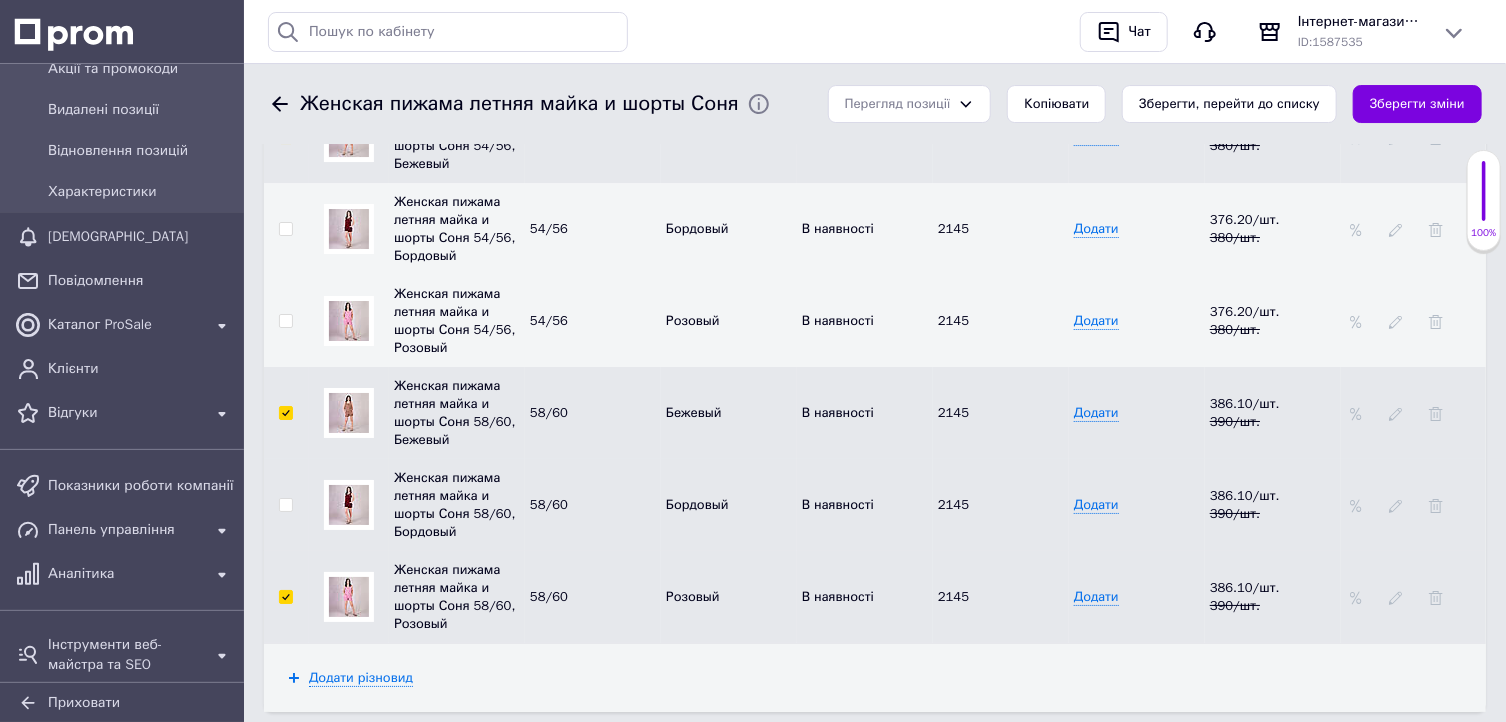 checkbox on "false" 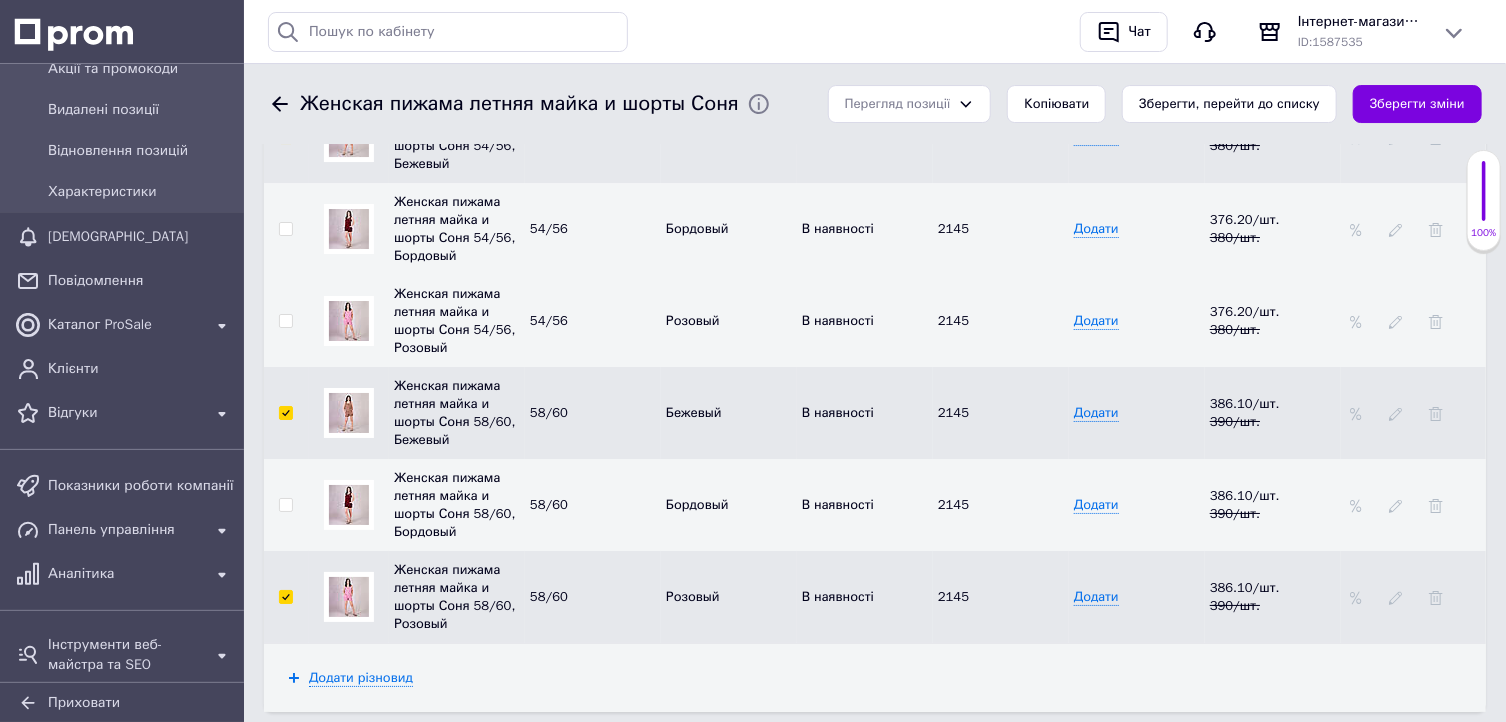 click at bounding box center (285, 597) 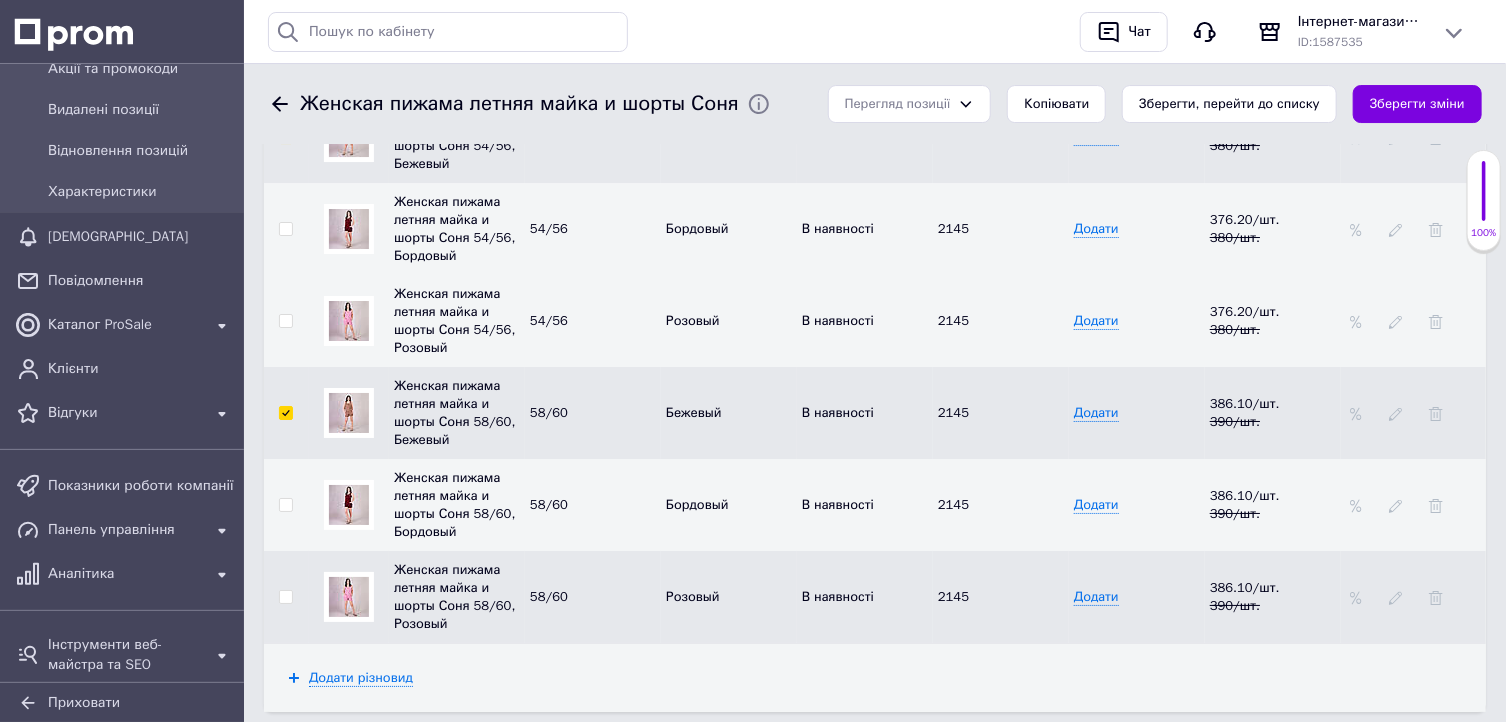 checkbox on "false" 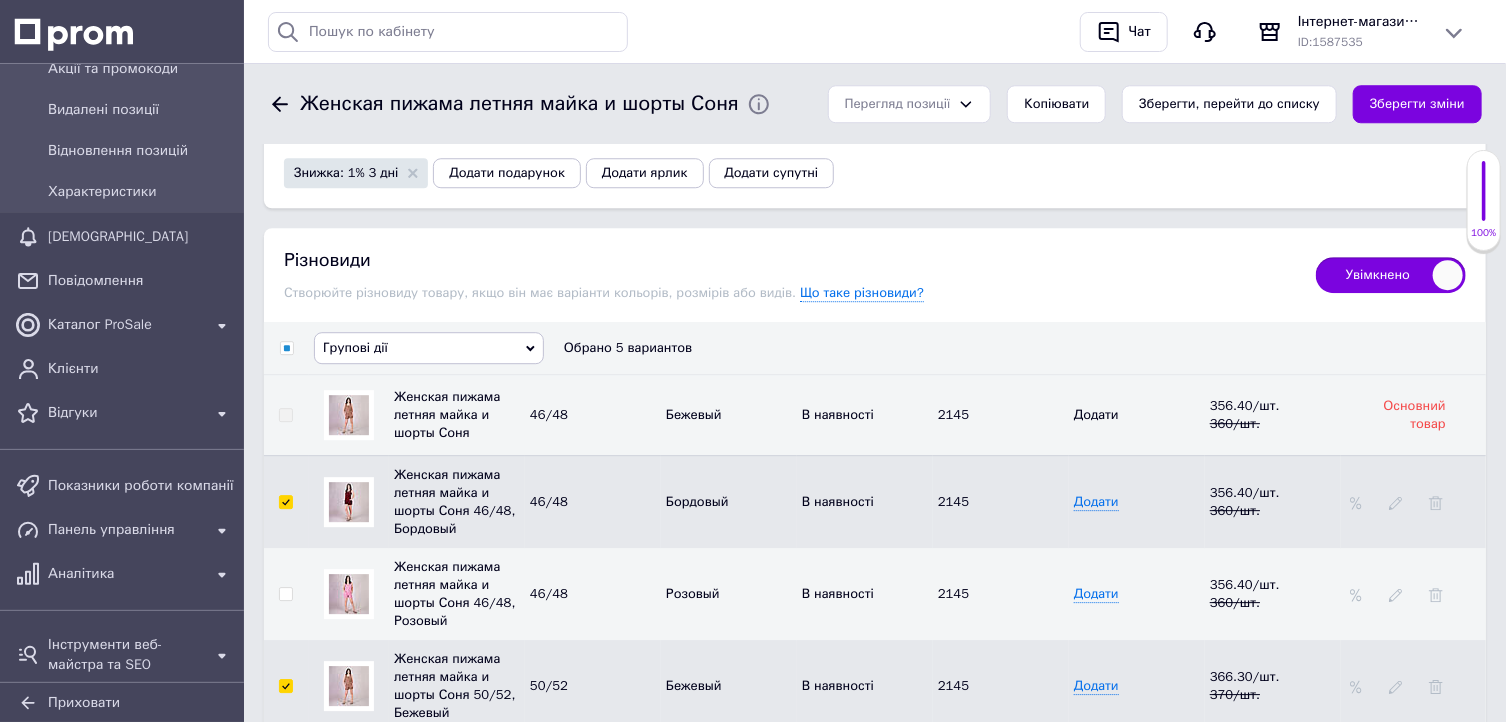 scroll, scrollTop: 2640, scrollLeft: 0, axis: vertical 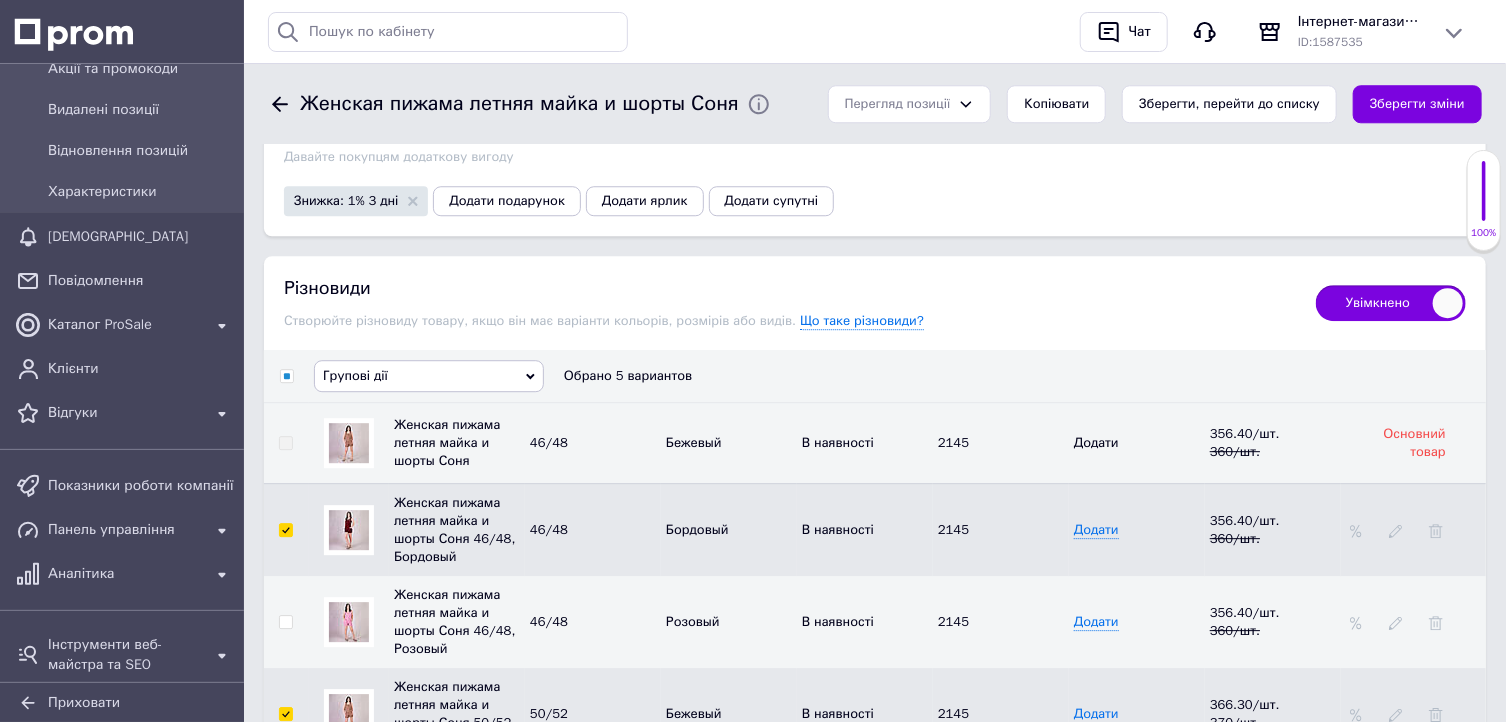 click on "Групові дії" at bounding box center (429, 376) 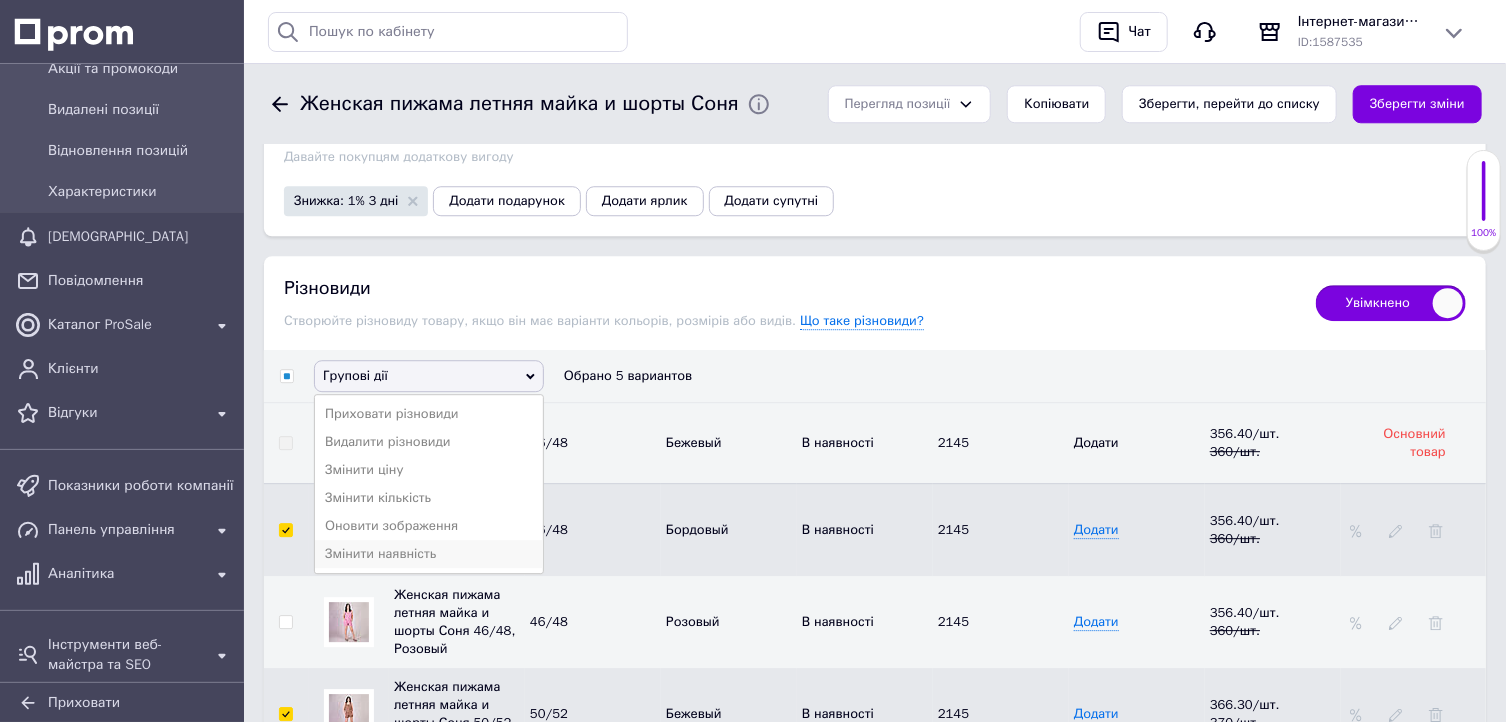click on "Змінити наявність" at bounding box center (429, 554) 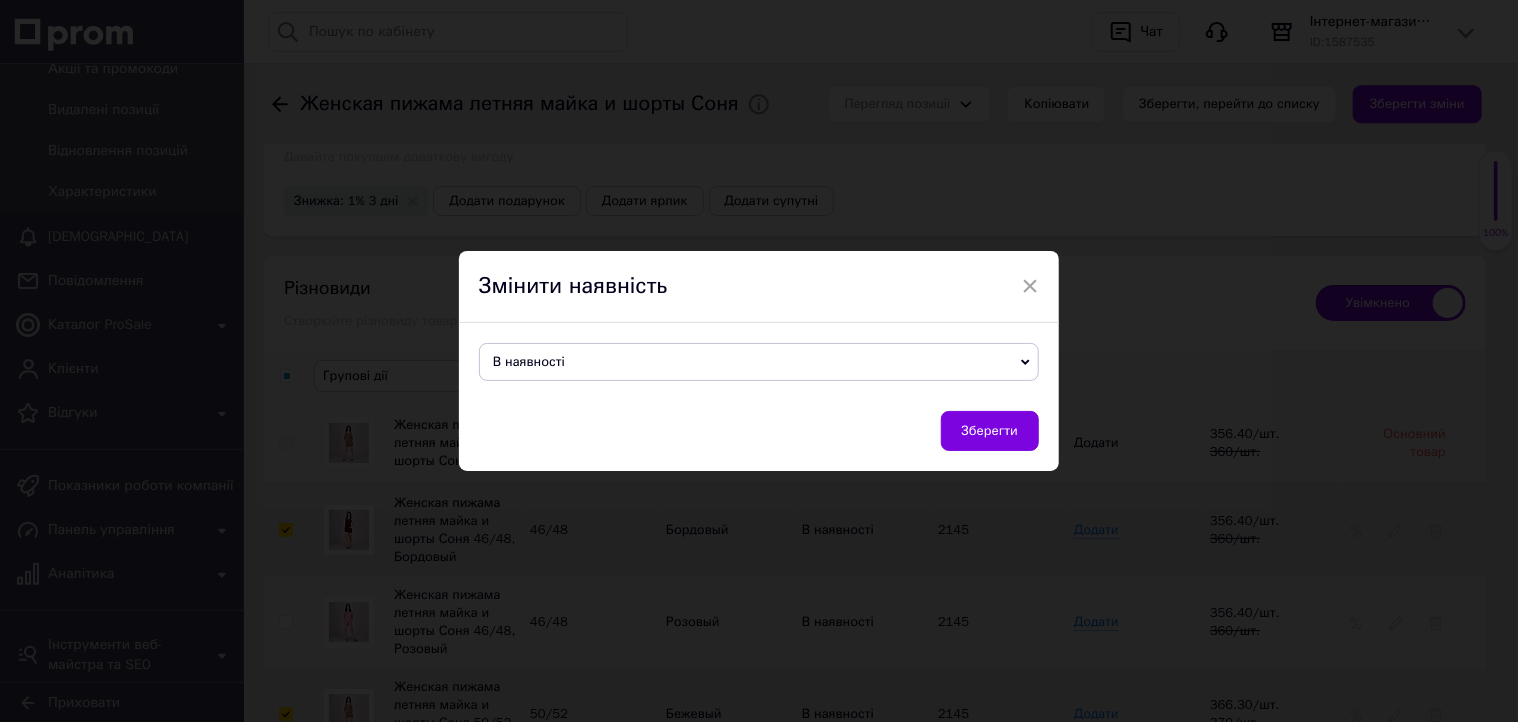 click on "В наявності" at bounding box center (759, 362) 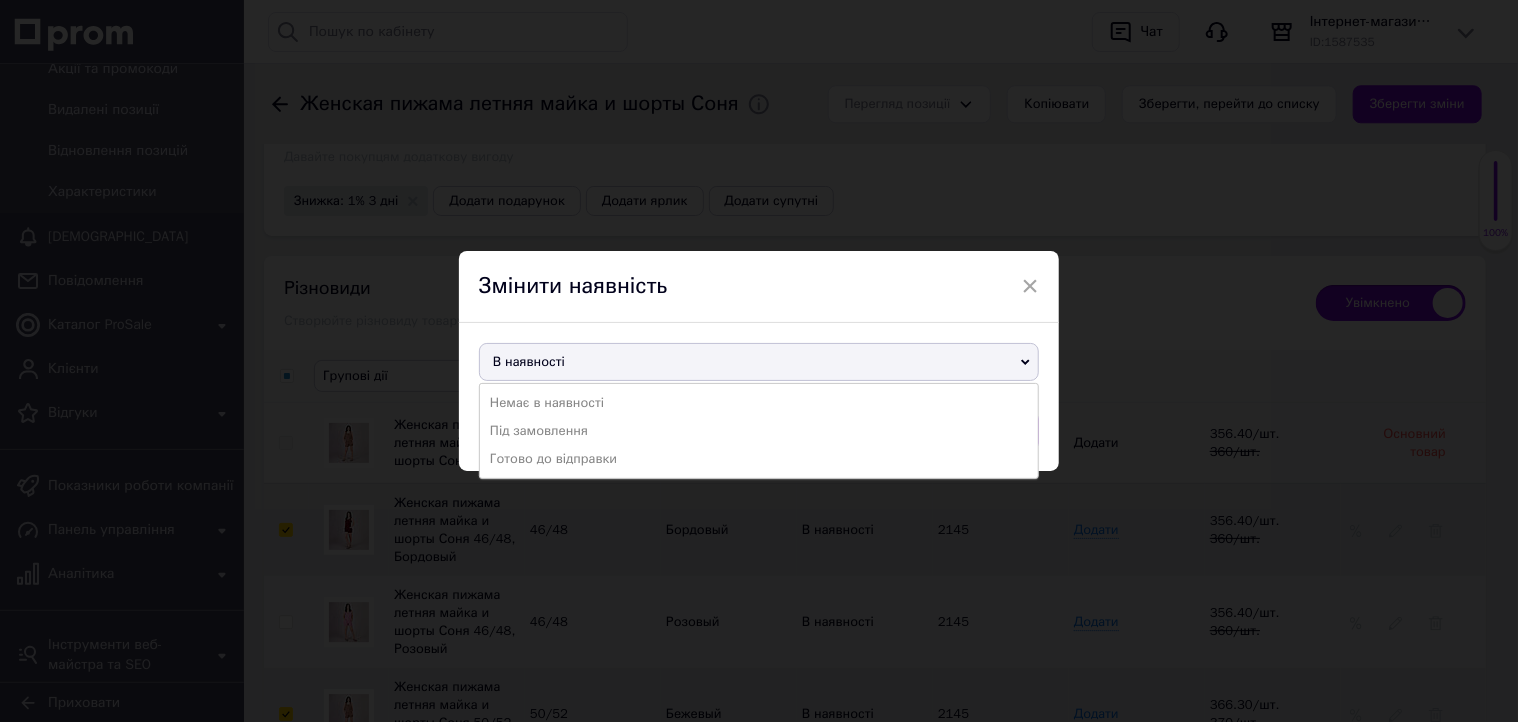 drag, startPoint x: 557, startPoint y: 396, endPoint x: 578, endPoint y: 396, distance: 21 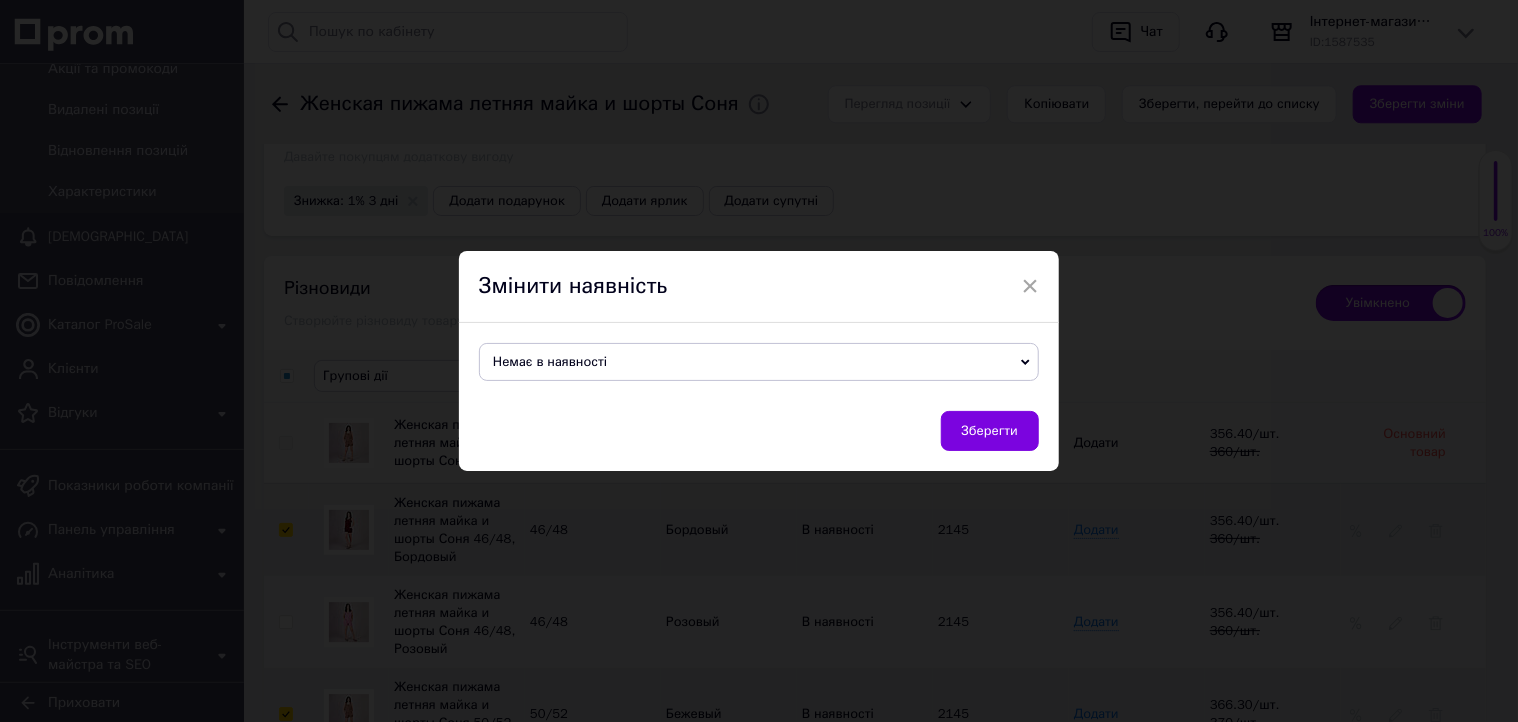 click on "Зберегти" at bounding box center (990, 431) 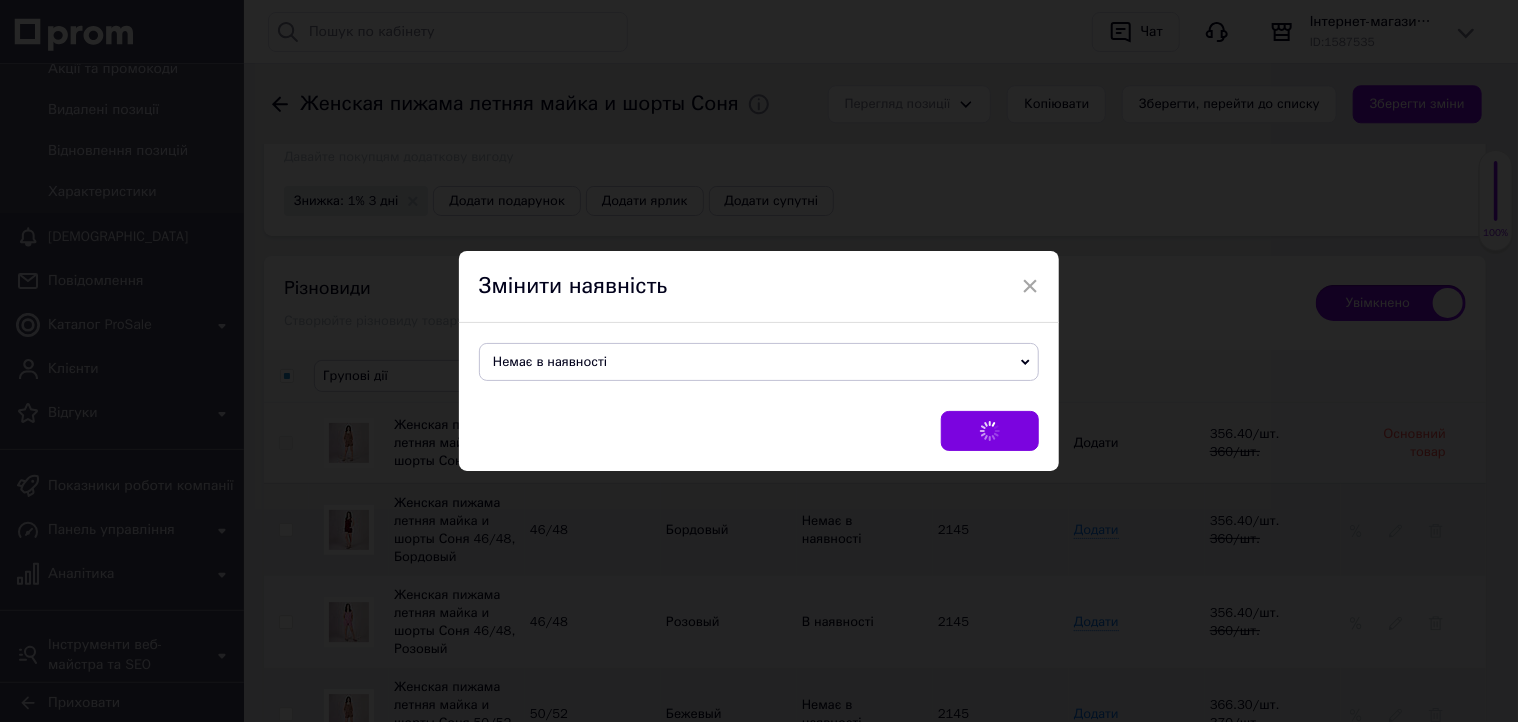 checkbox on "false" 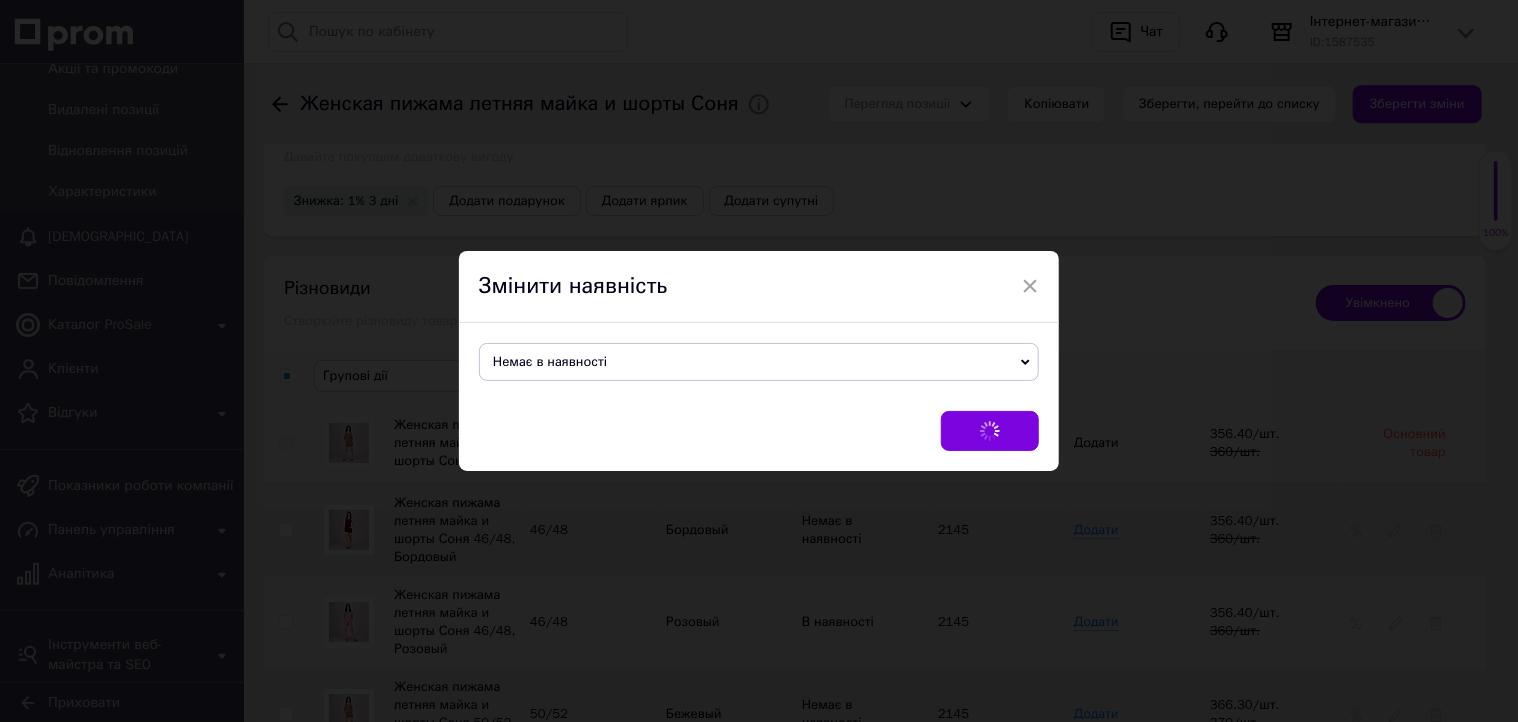 checkbox on "false" 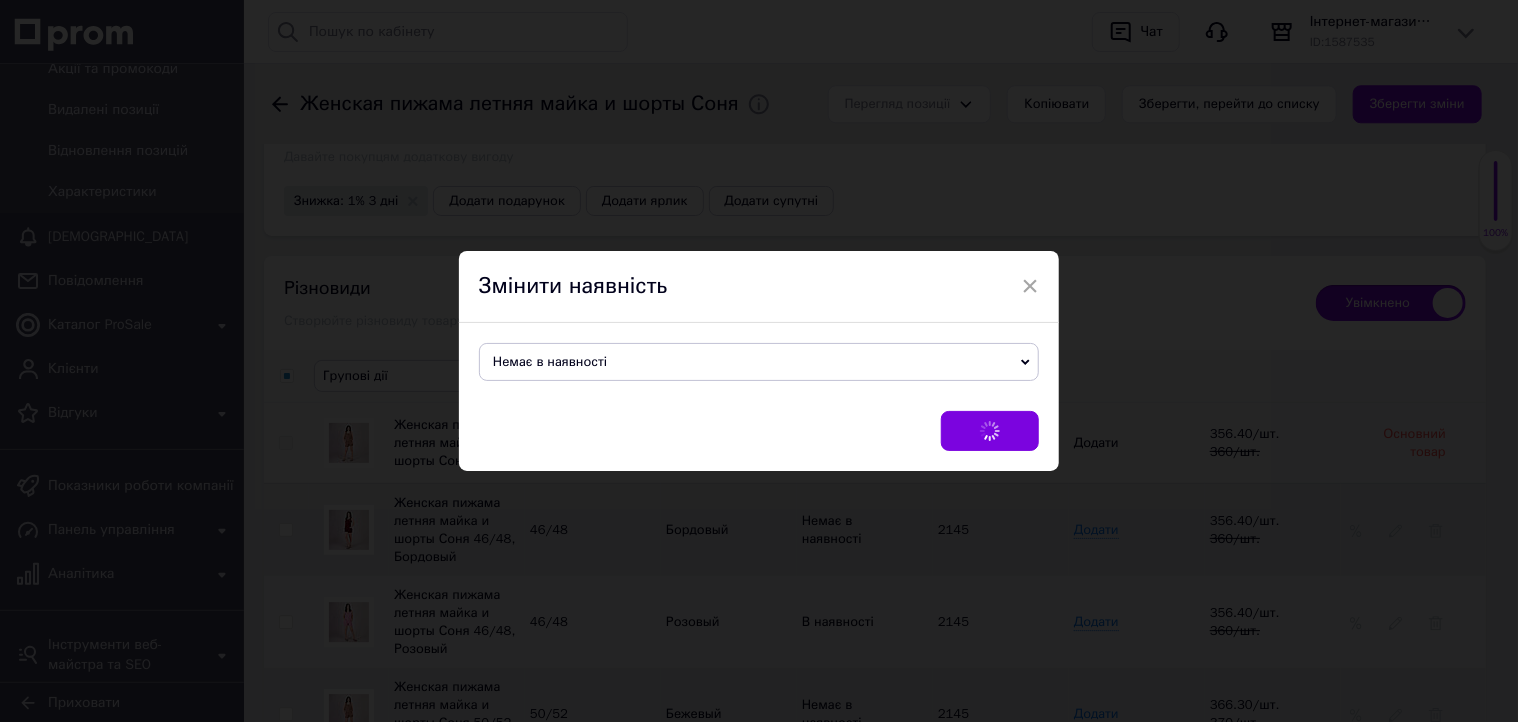 checkbox on "false" 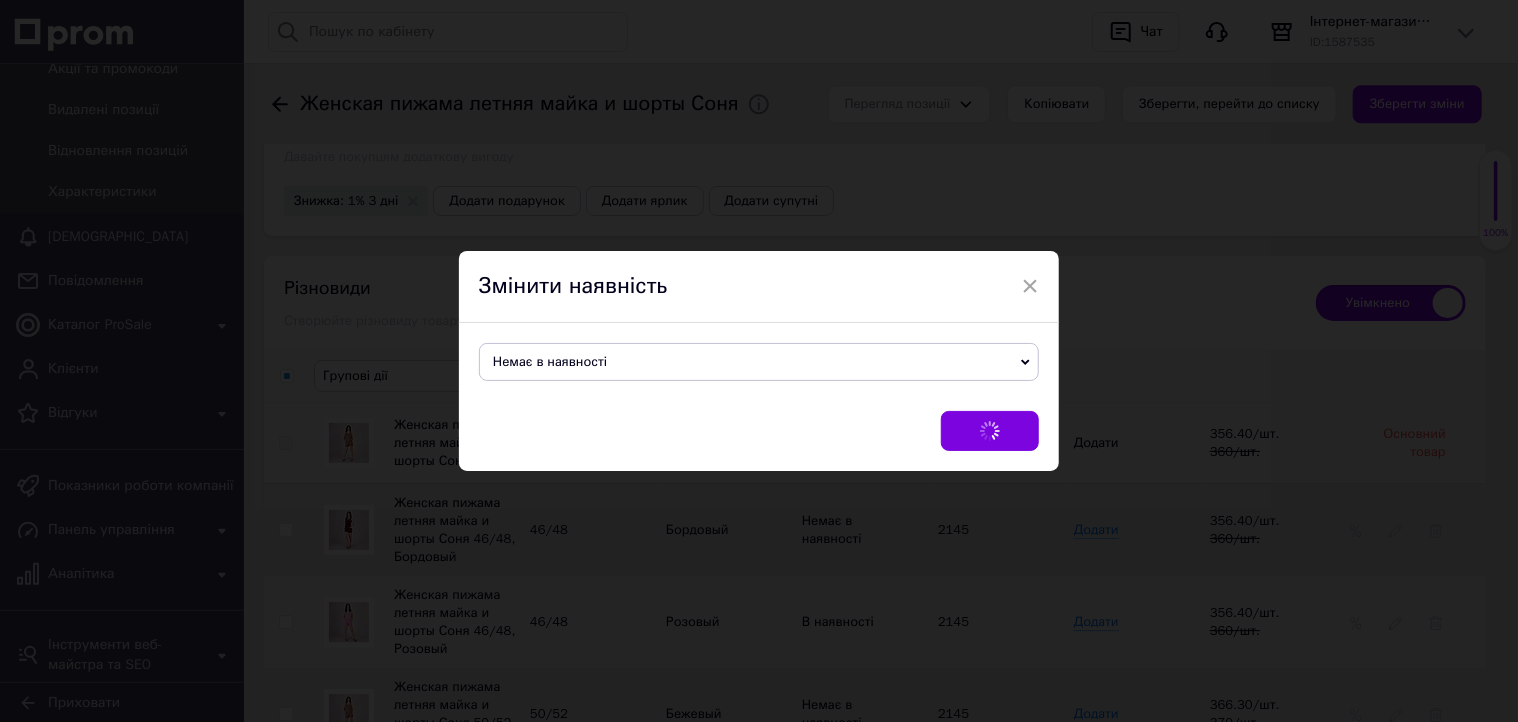 checkbox on "false" 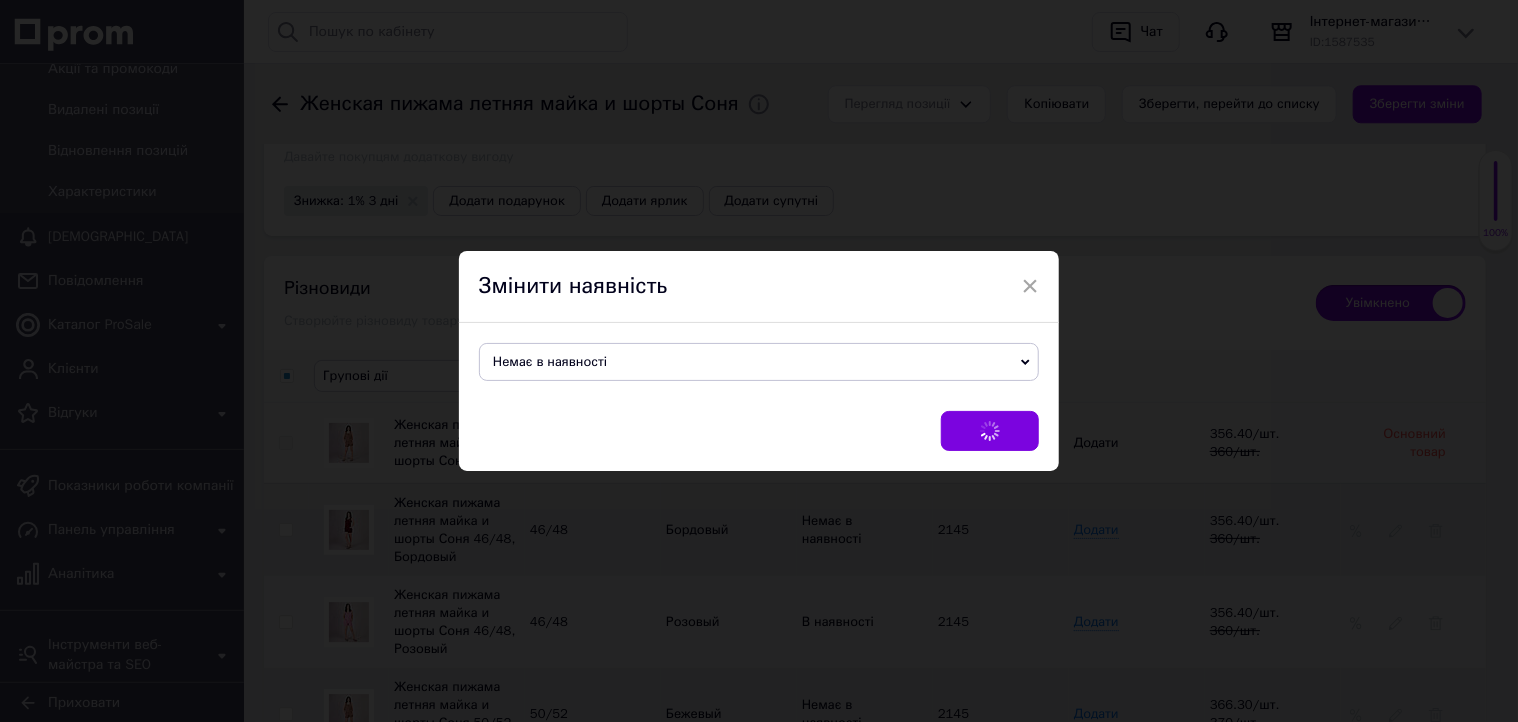 checkbox on "false" 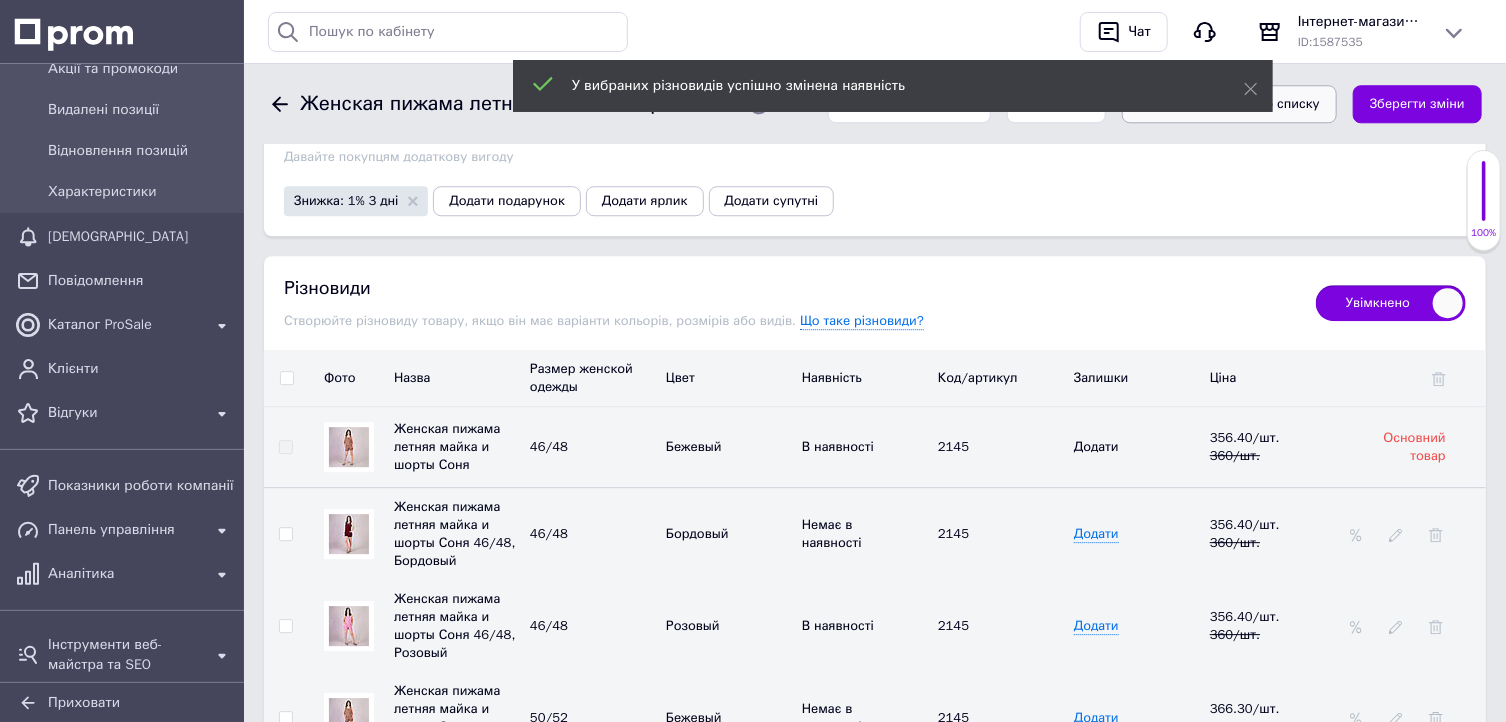 click on "Зберегти, перейти до списку" at bounding box center (1229, 104) 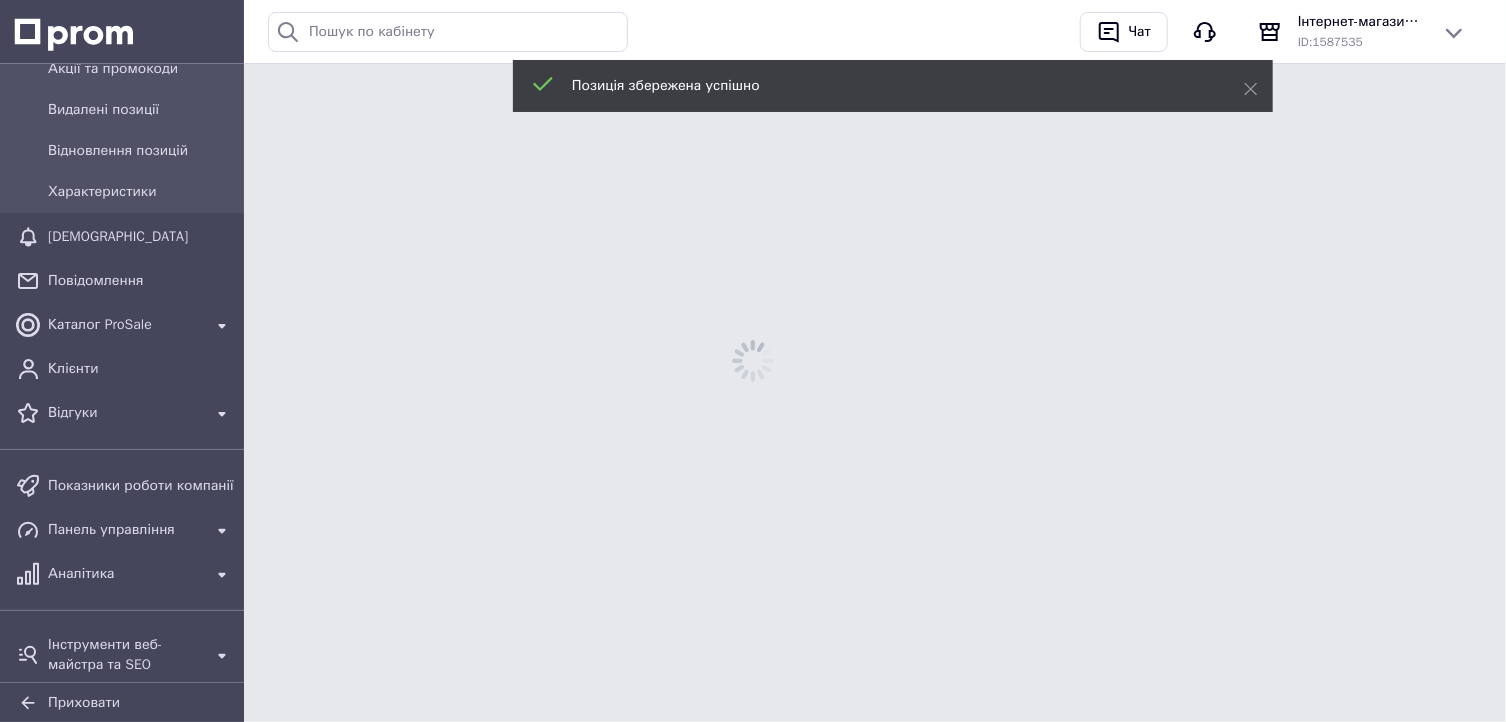 scroll, scrollTop: 0, scrollLeft: 0, axis: both 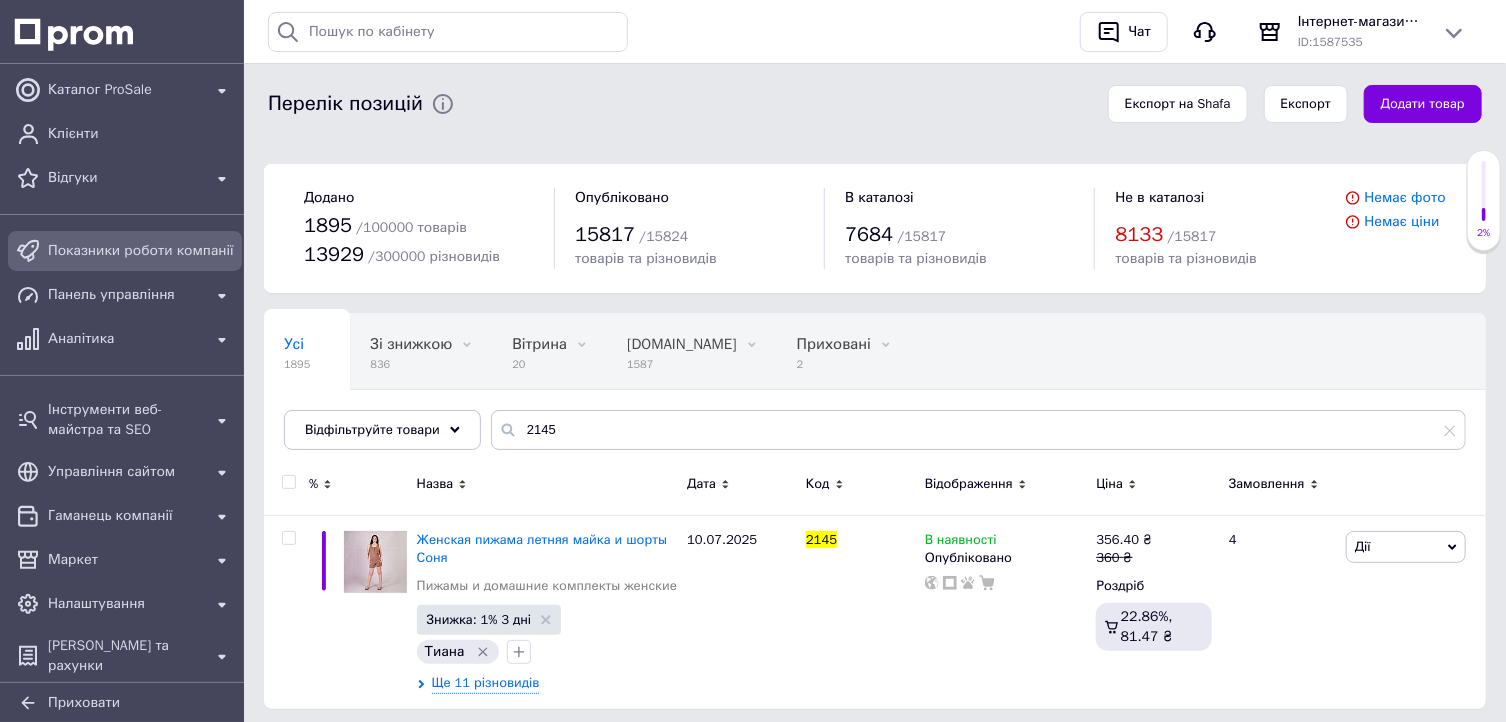 click on "Показники роботи компанії" at bounding box center [141, 251] 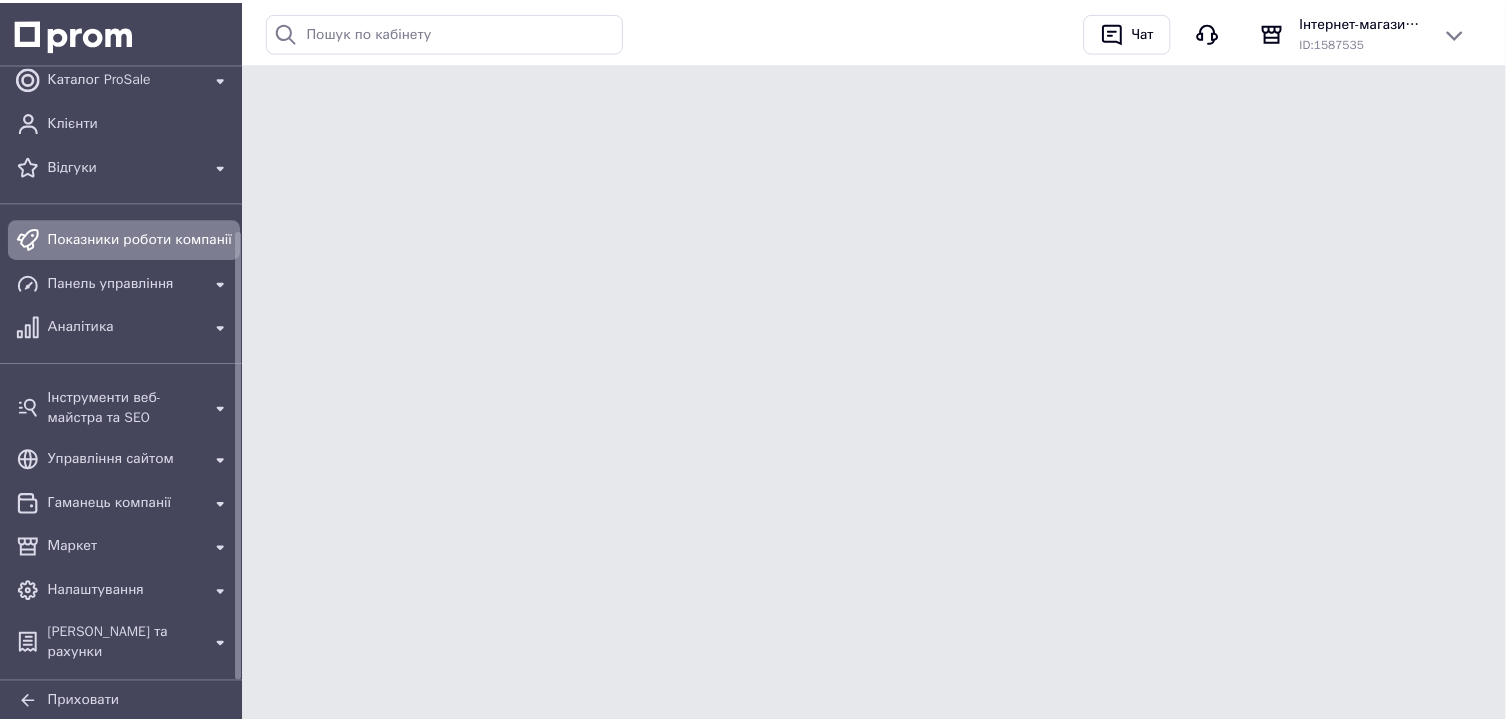 scroll, scrollTop: 186, scrollLeft: 0, axis: vertical 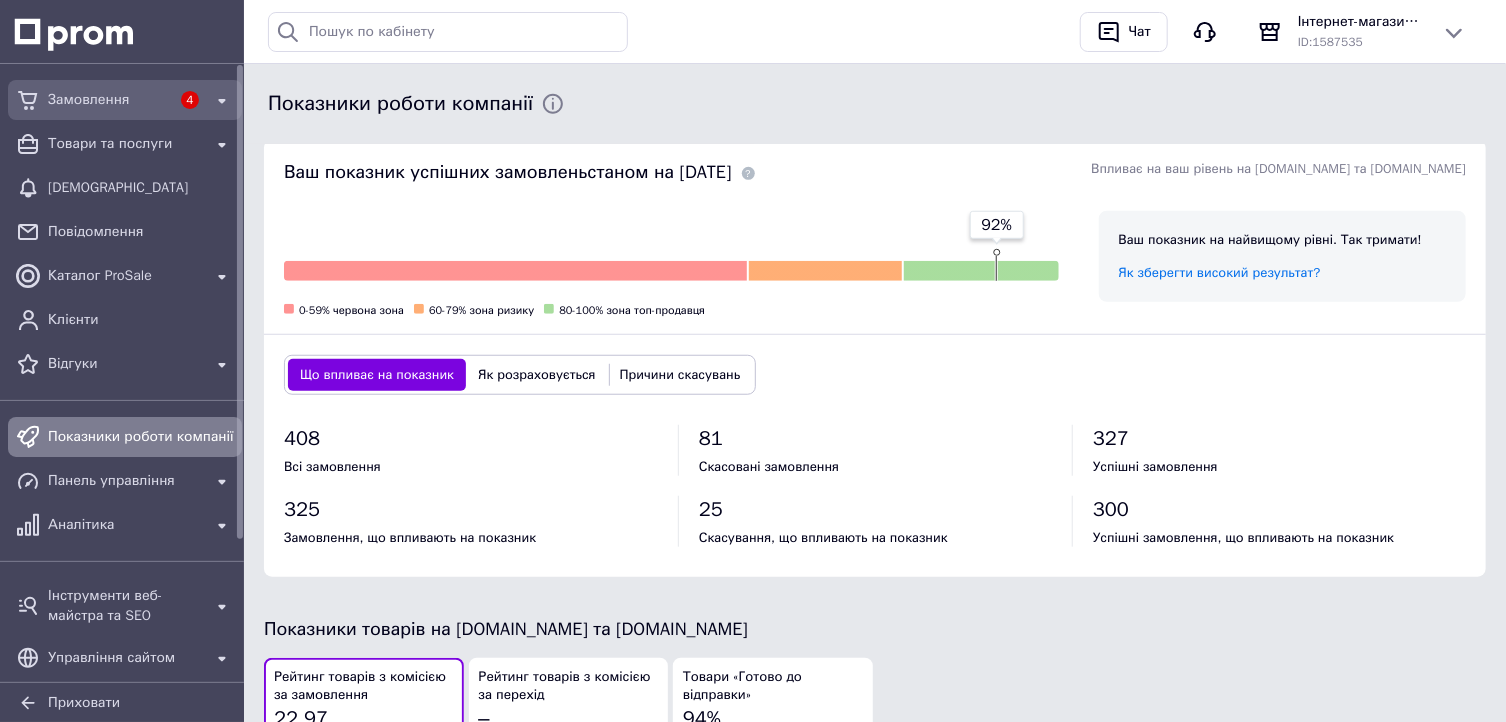 click on "Замовлення" at bounding box center (109, 100) 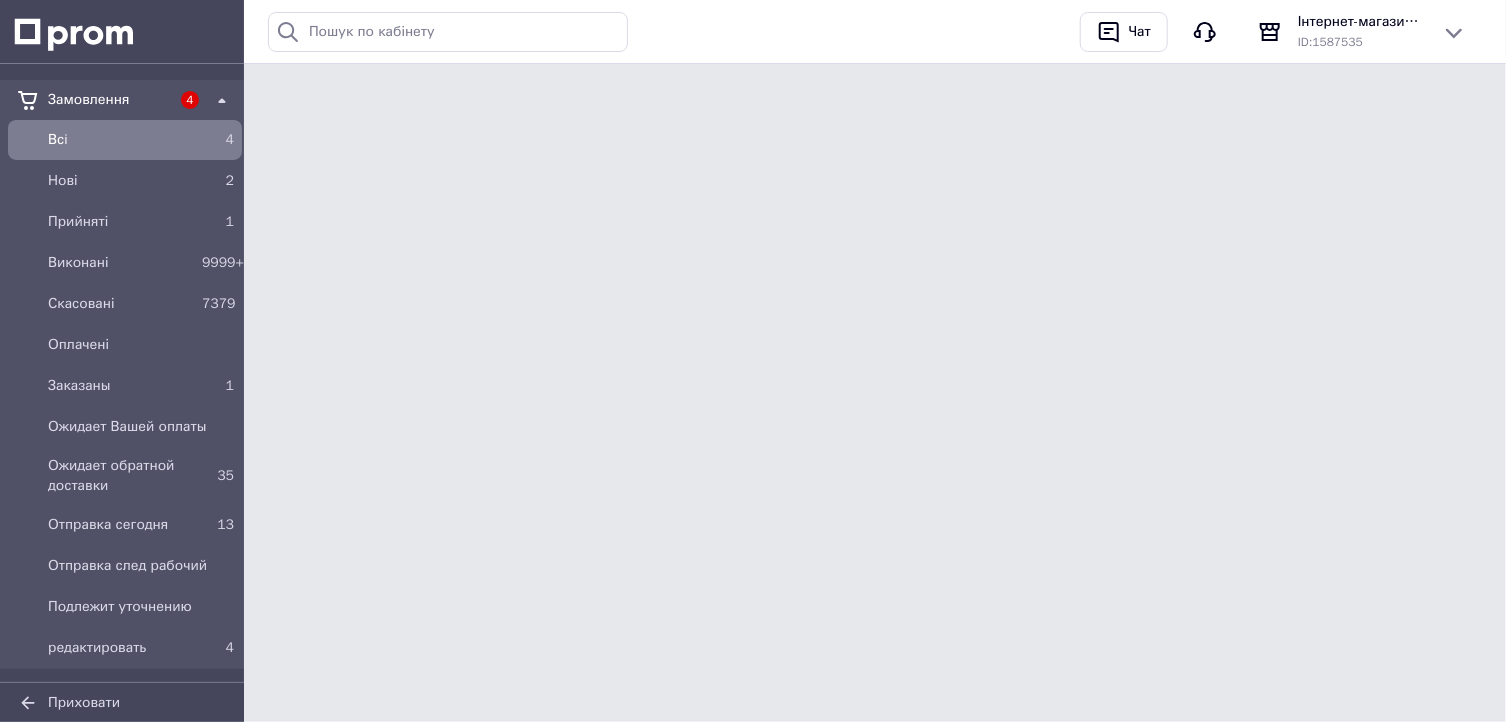 scroll, scrollTop: 0, scrollLeft: 0, axis: both 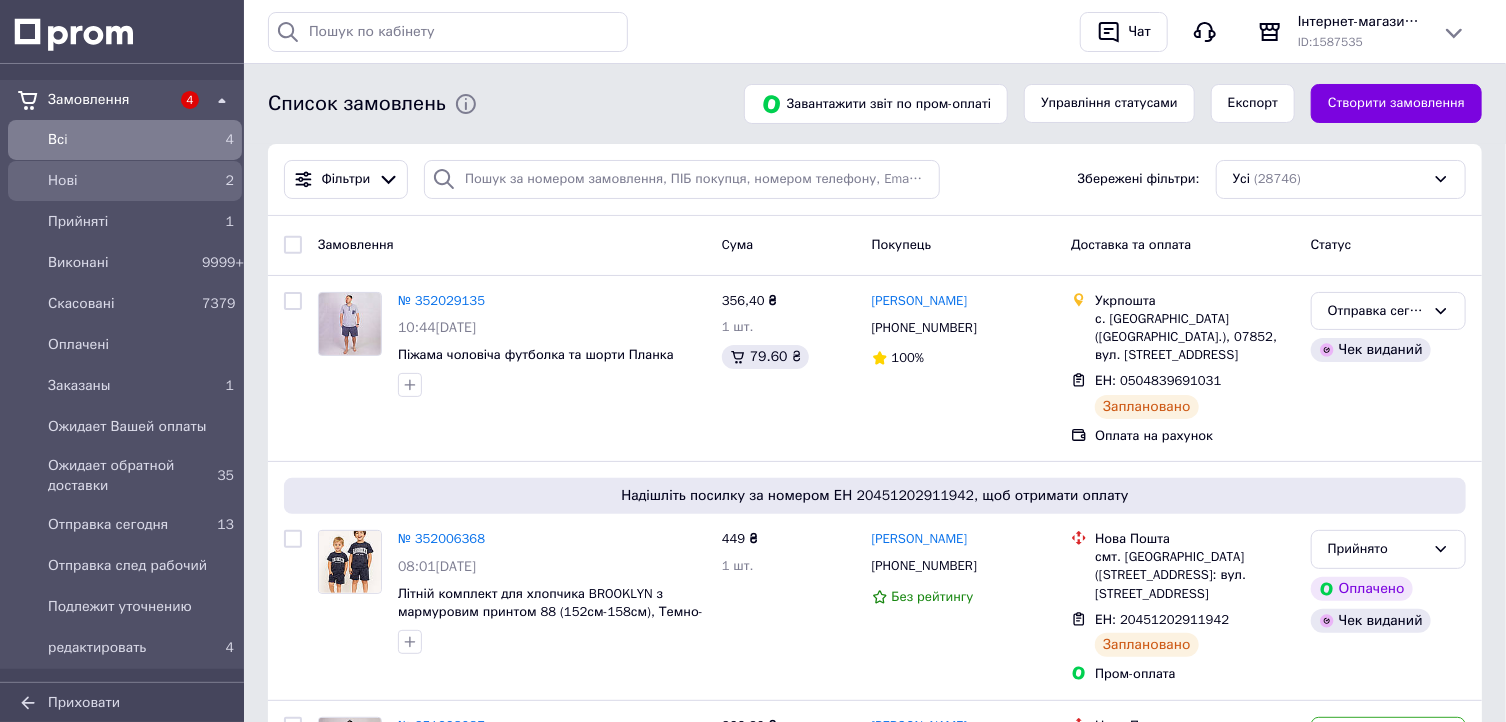 click on "Нові" at bounding box center [121, 181] 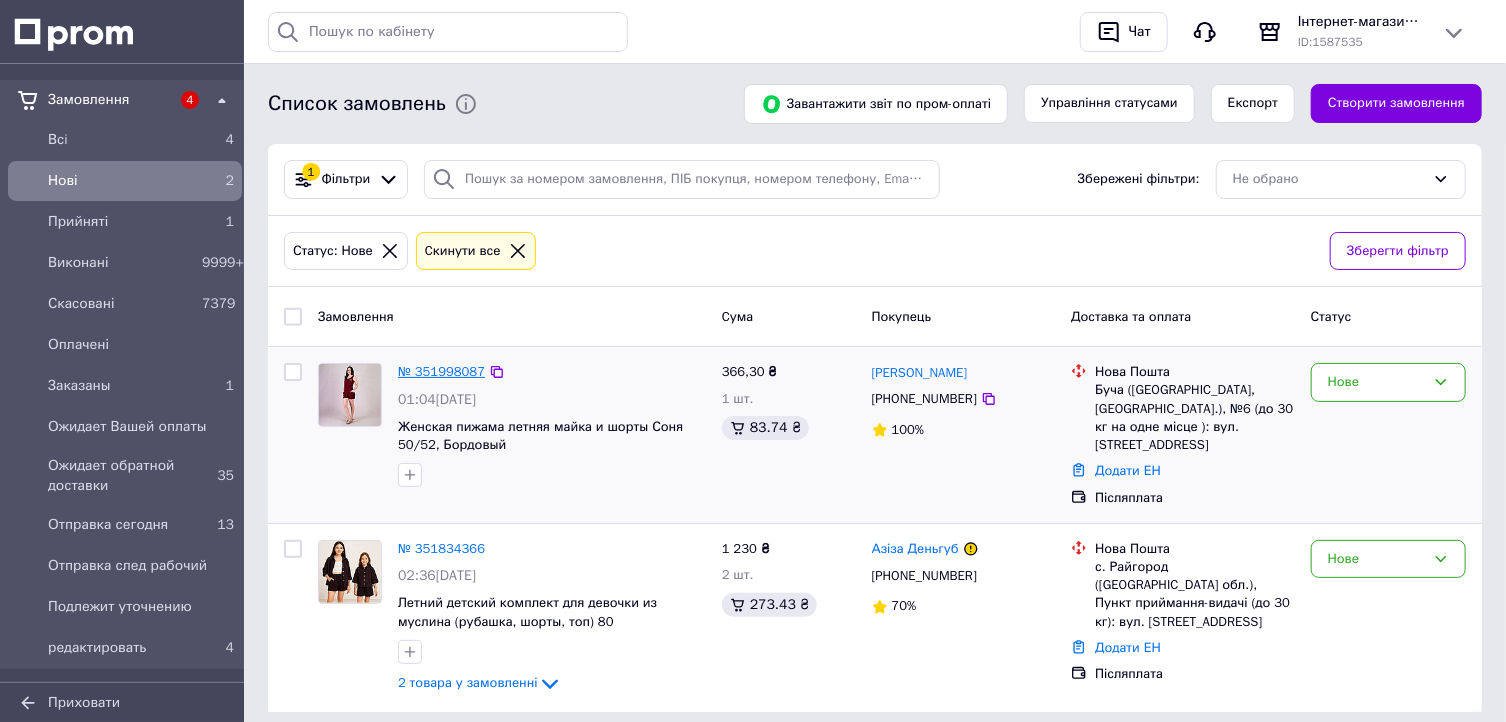 click on "№ 351998087" at bounding box center (441, 371) 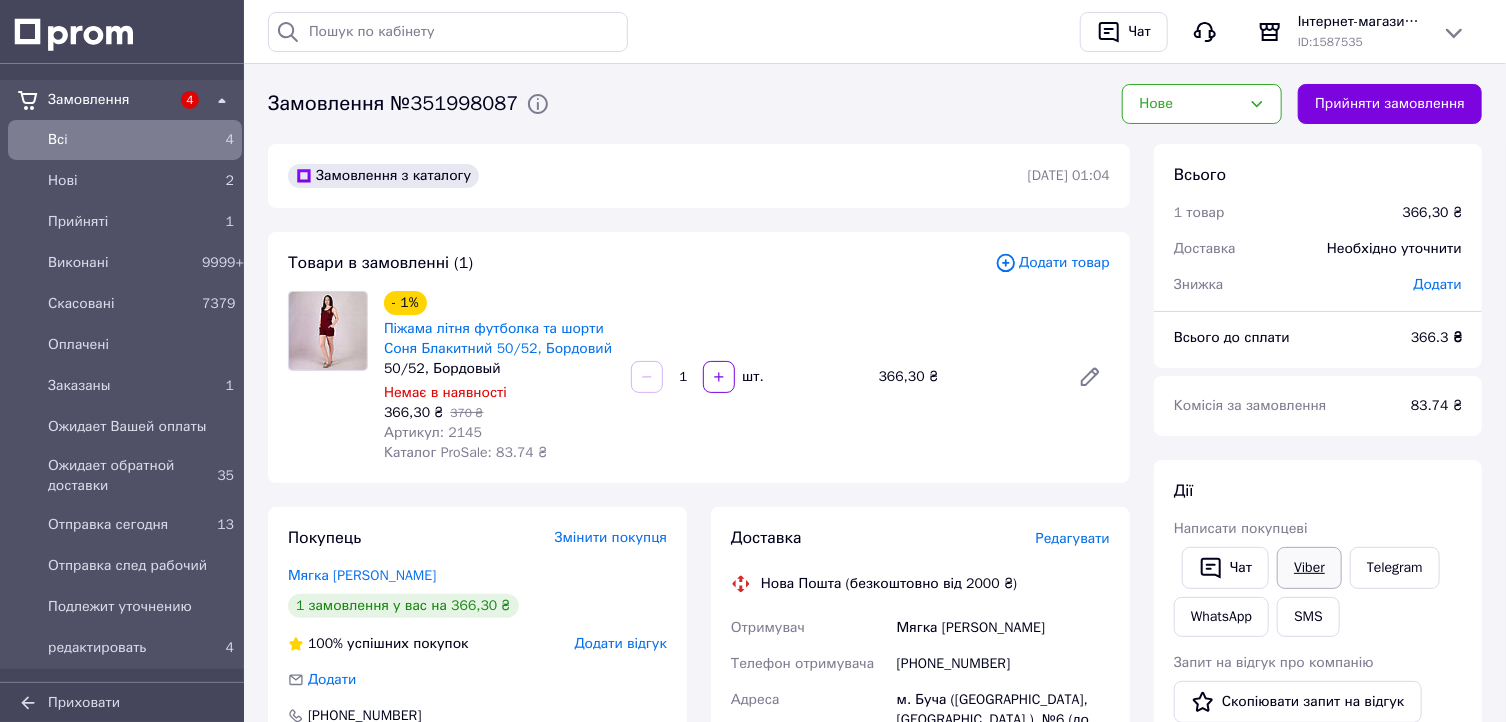 click on "Viber" at bounding box center [1309, 568] 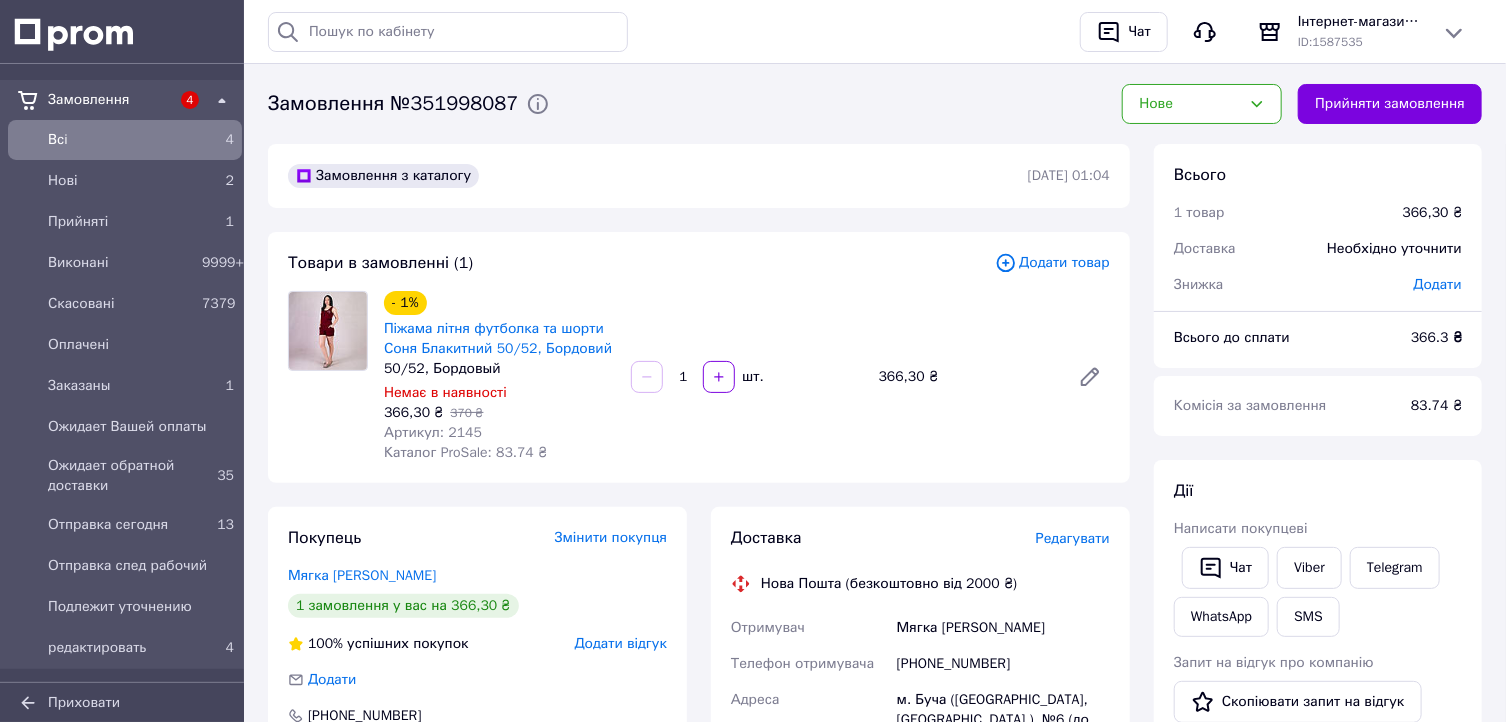 click on "Замовлення №351998087 Нове Прийняти замовлення" at bounding box center [875, 104] 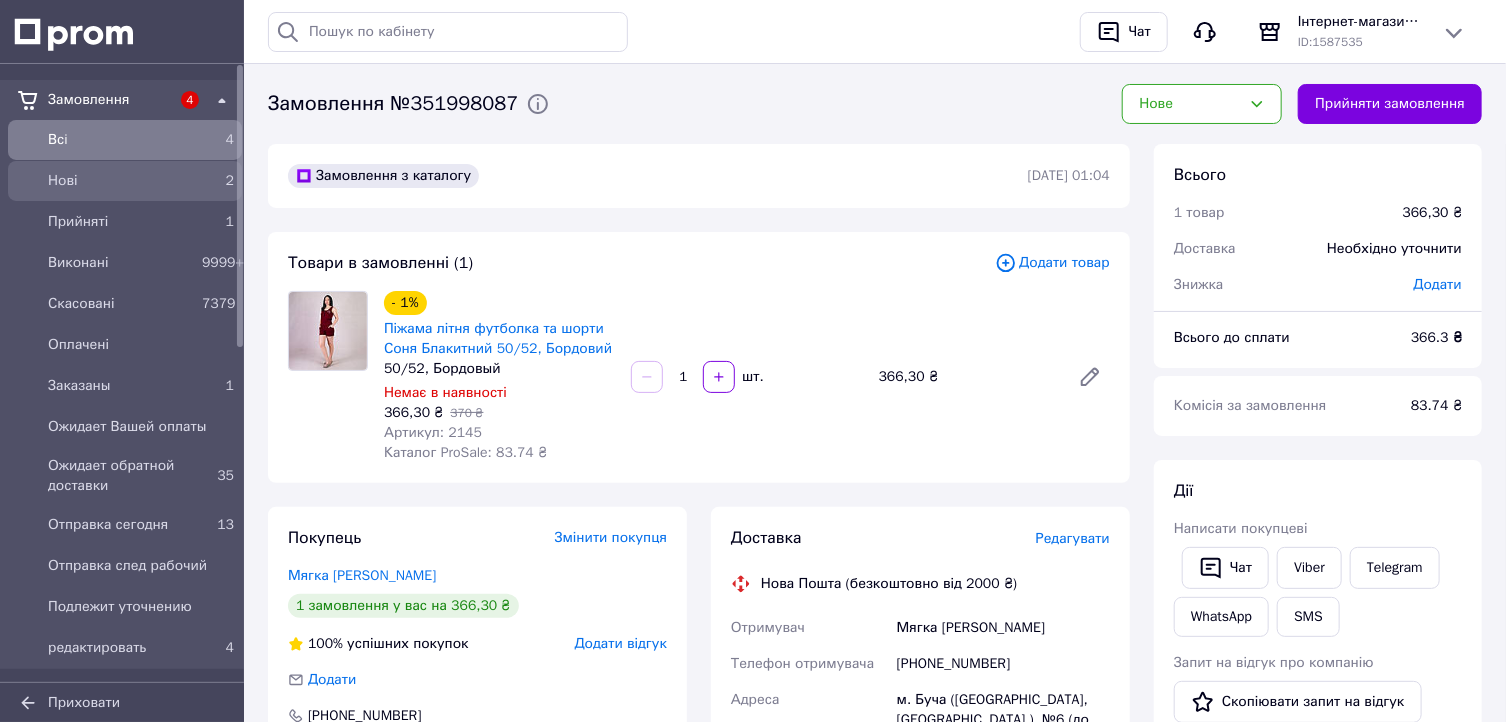 click on "Нові" at bounding box center (121, 181) 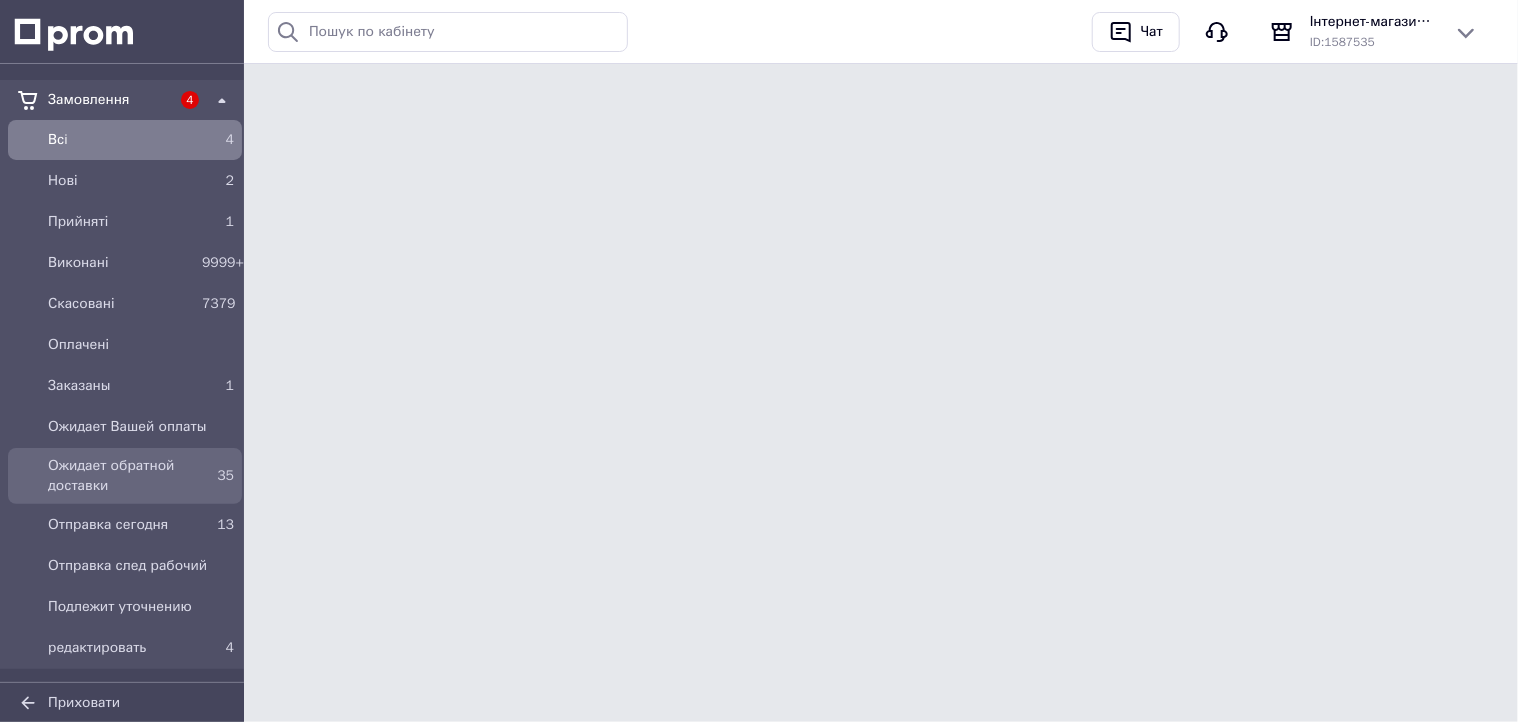 click on "Ожидает обратной доставки" at bounding box center (121, 476) 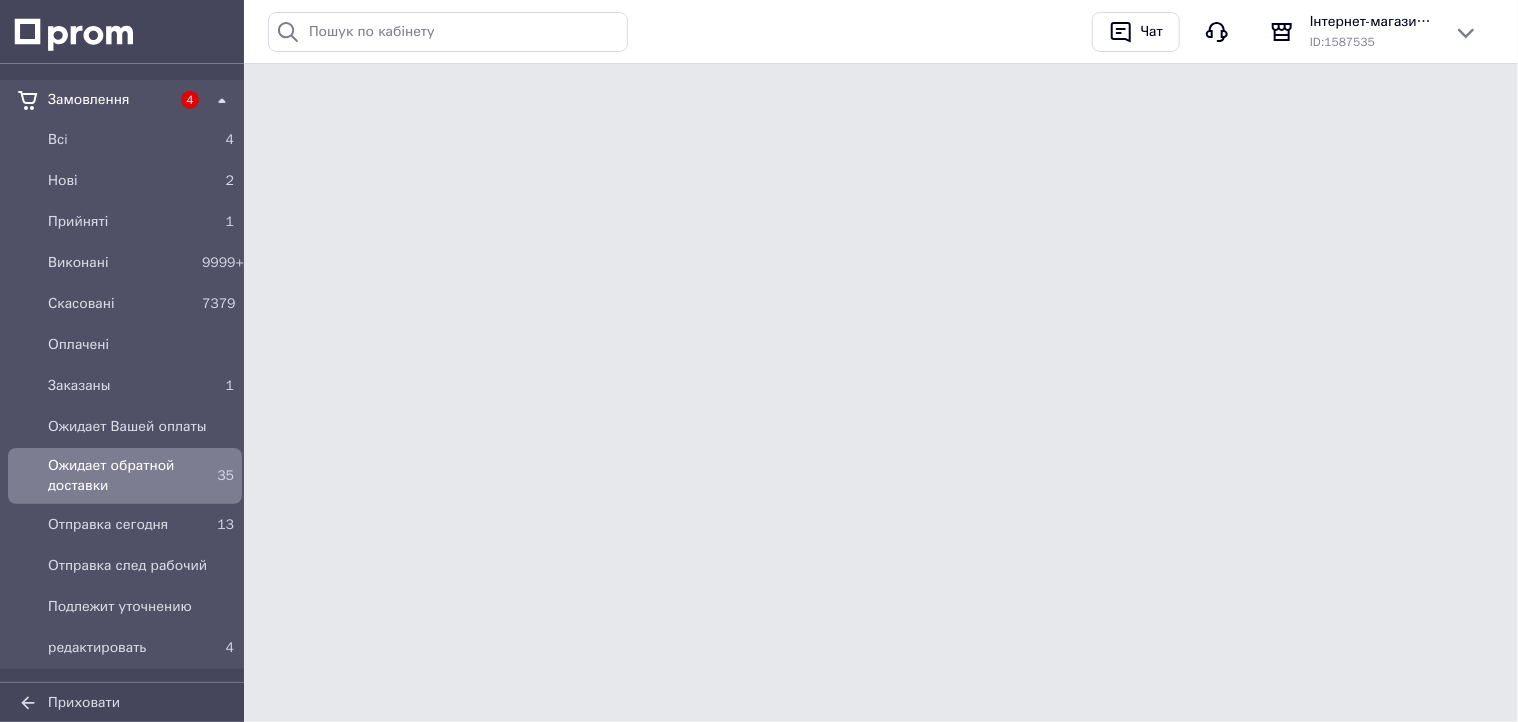 click on "Ожидает обратной доставки" at bounding box center (121, 476) 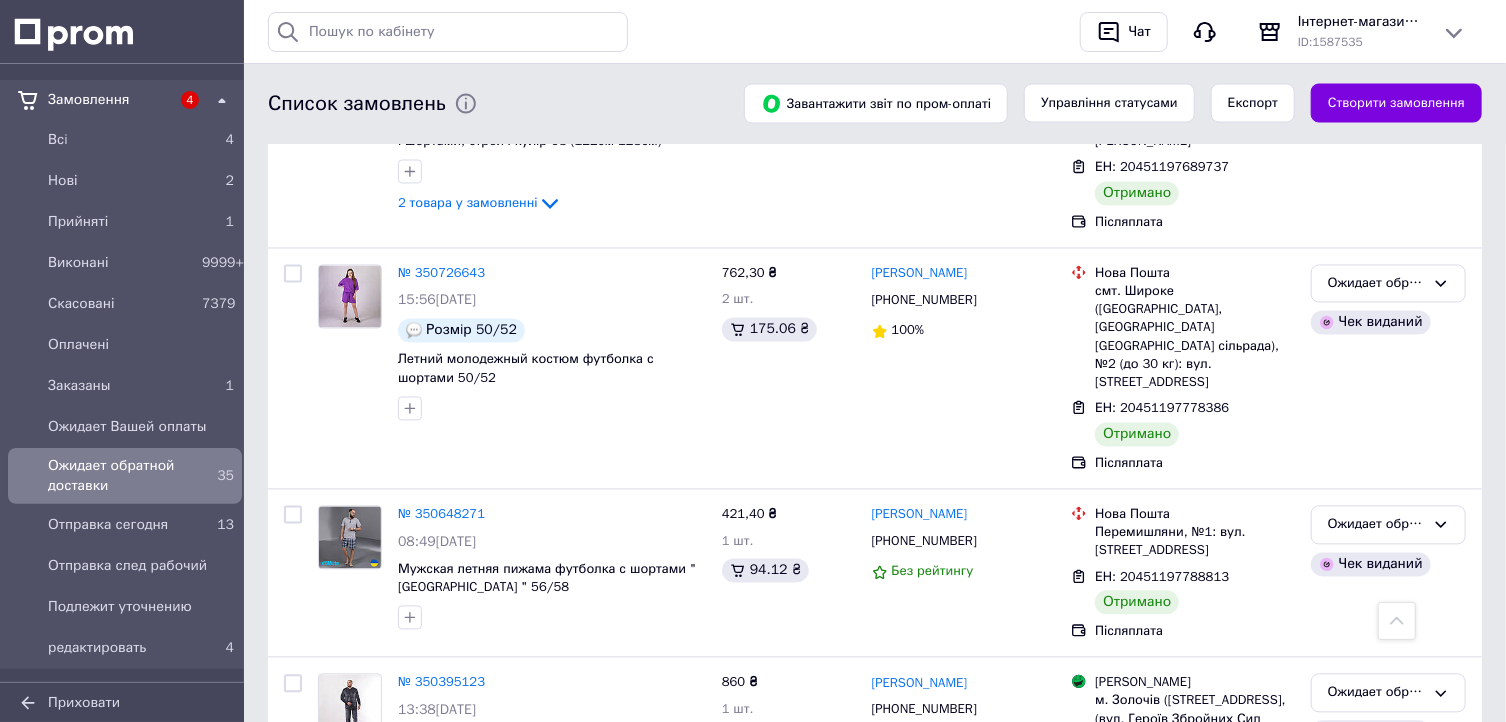 scroll, scrollTop: 5600, scrollLeft: 0, axis: vertical 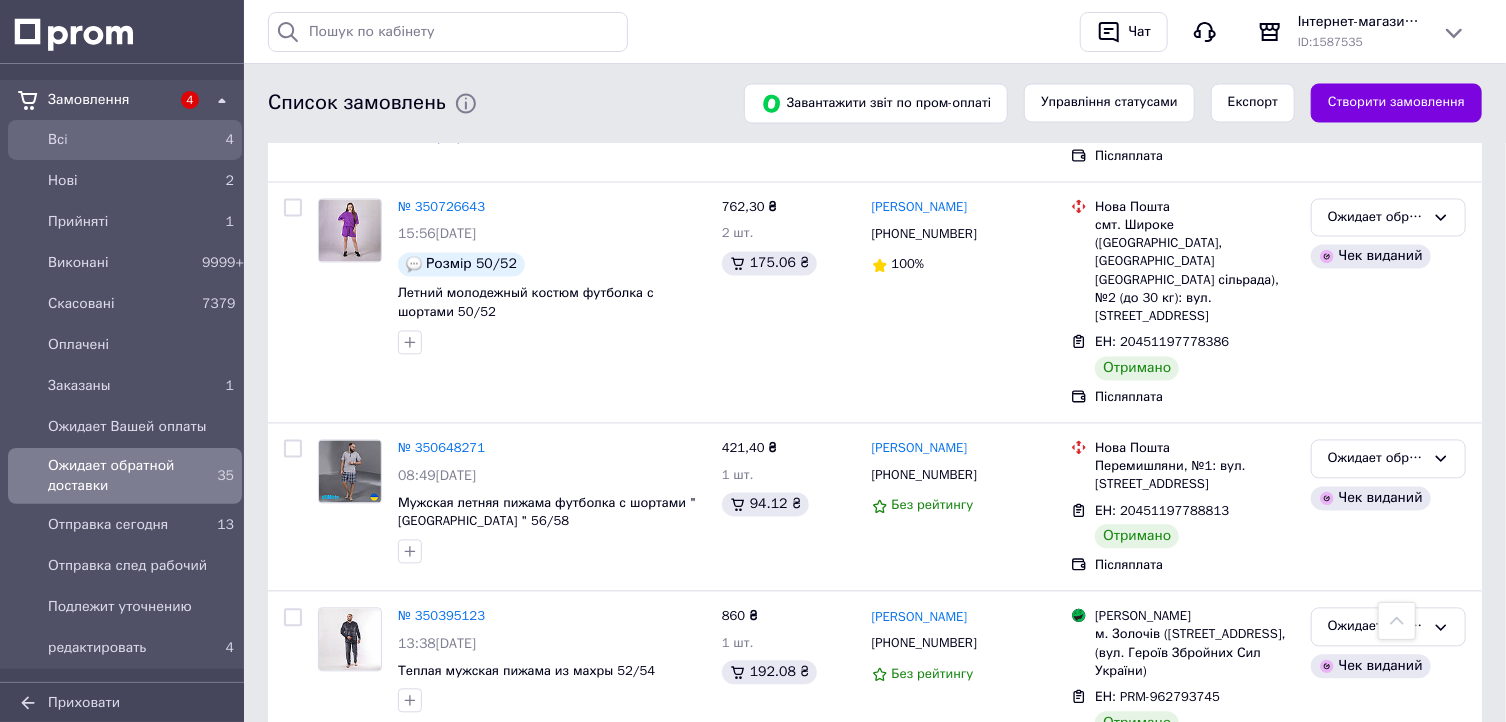 click on "Всi" at bounding box center [121, 140] 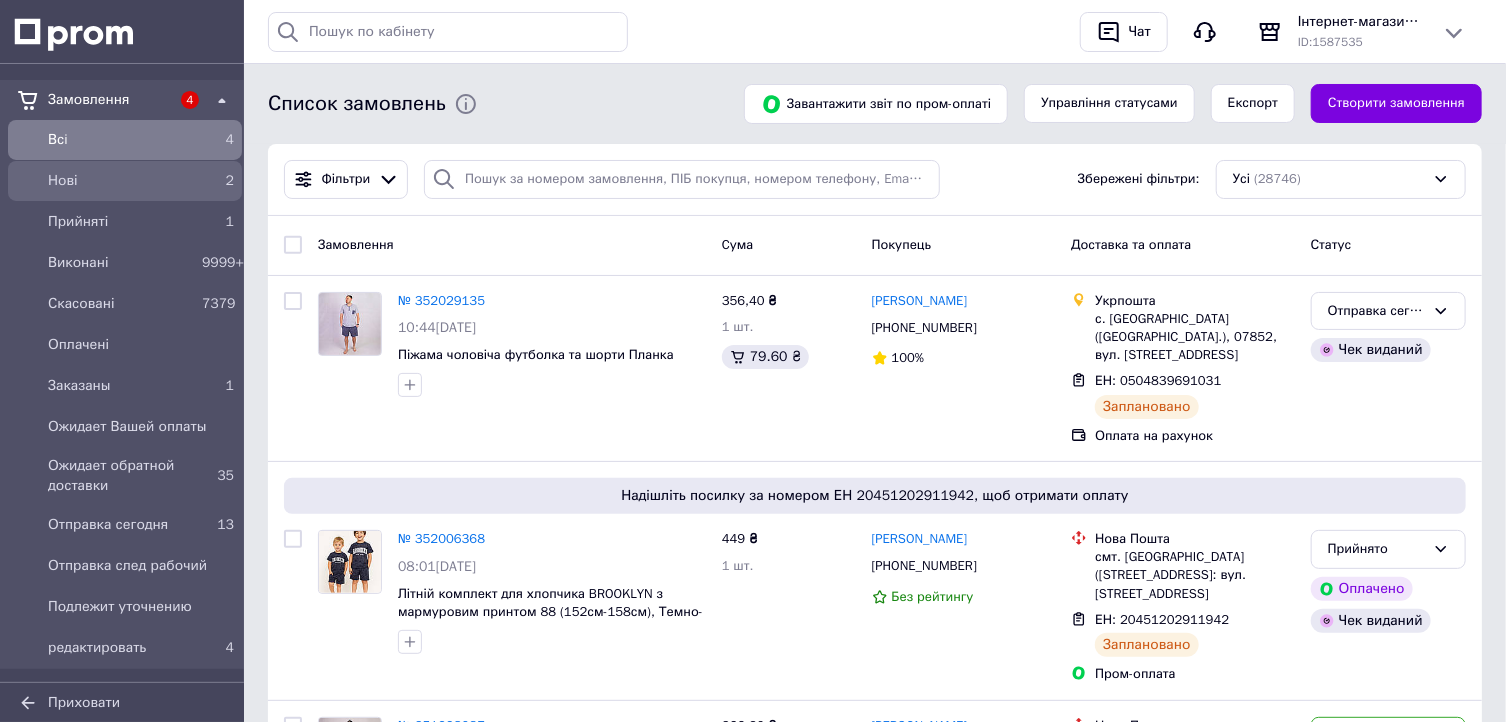 click on "Нові" at bounding box center (121, 181) 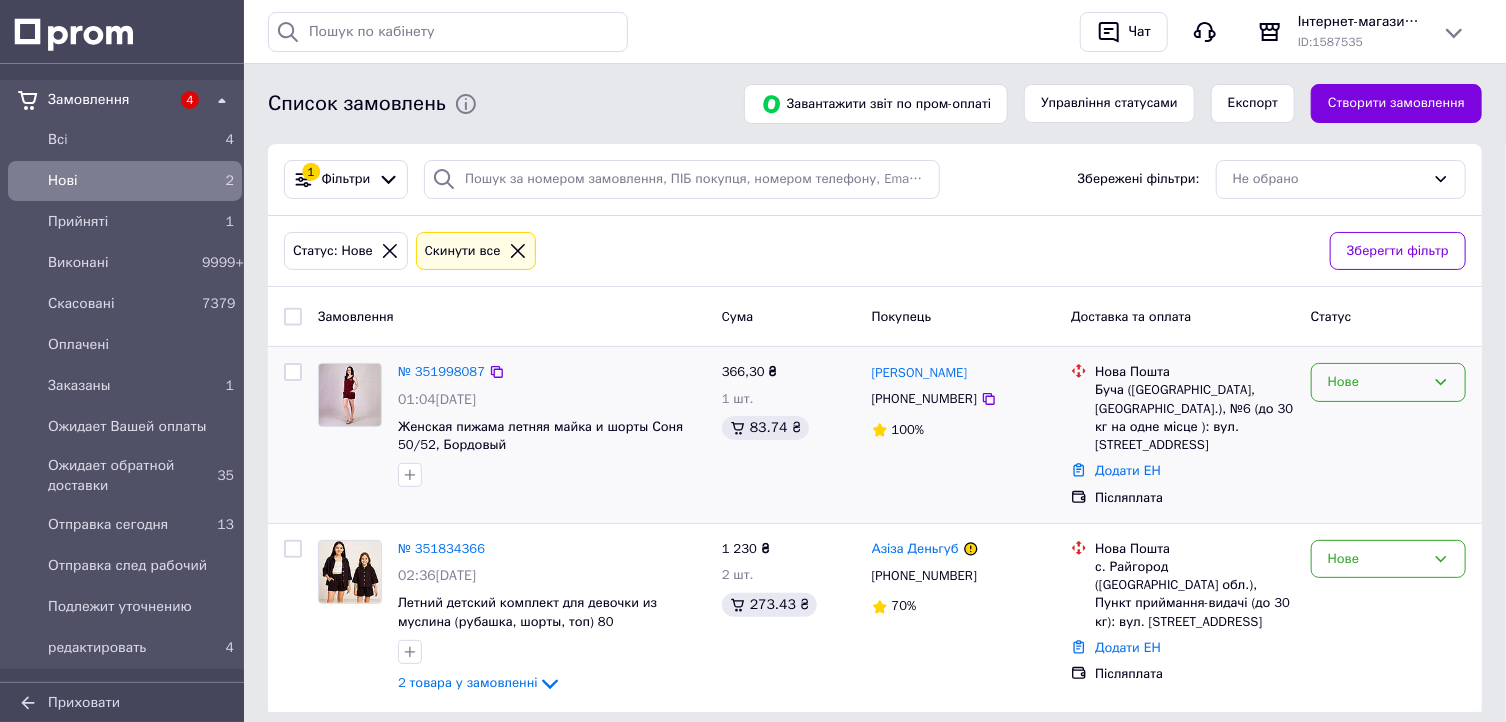 click on "Нове" at bounding box center (1376, 382) 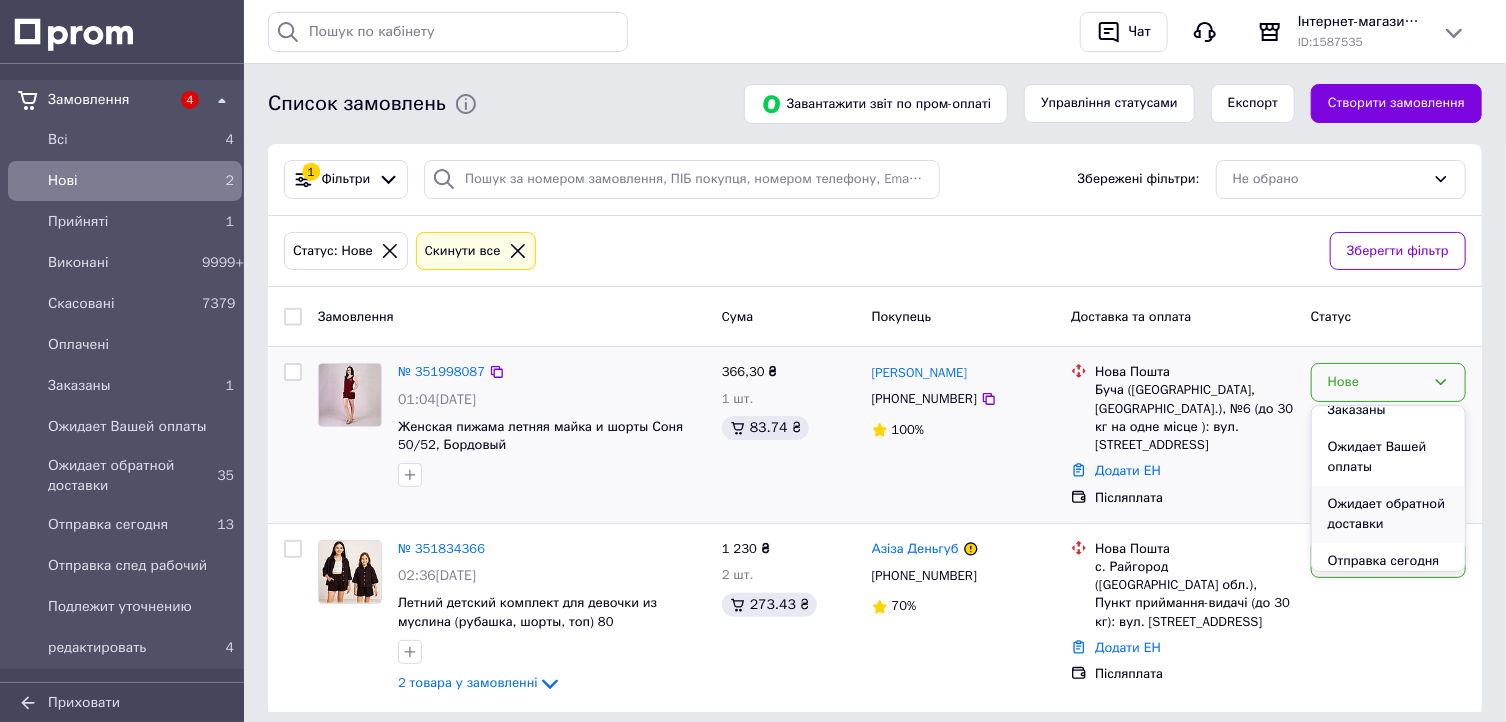 scroll, scrollTop: 240, scrollLeft: 0, axis: vertical 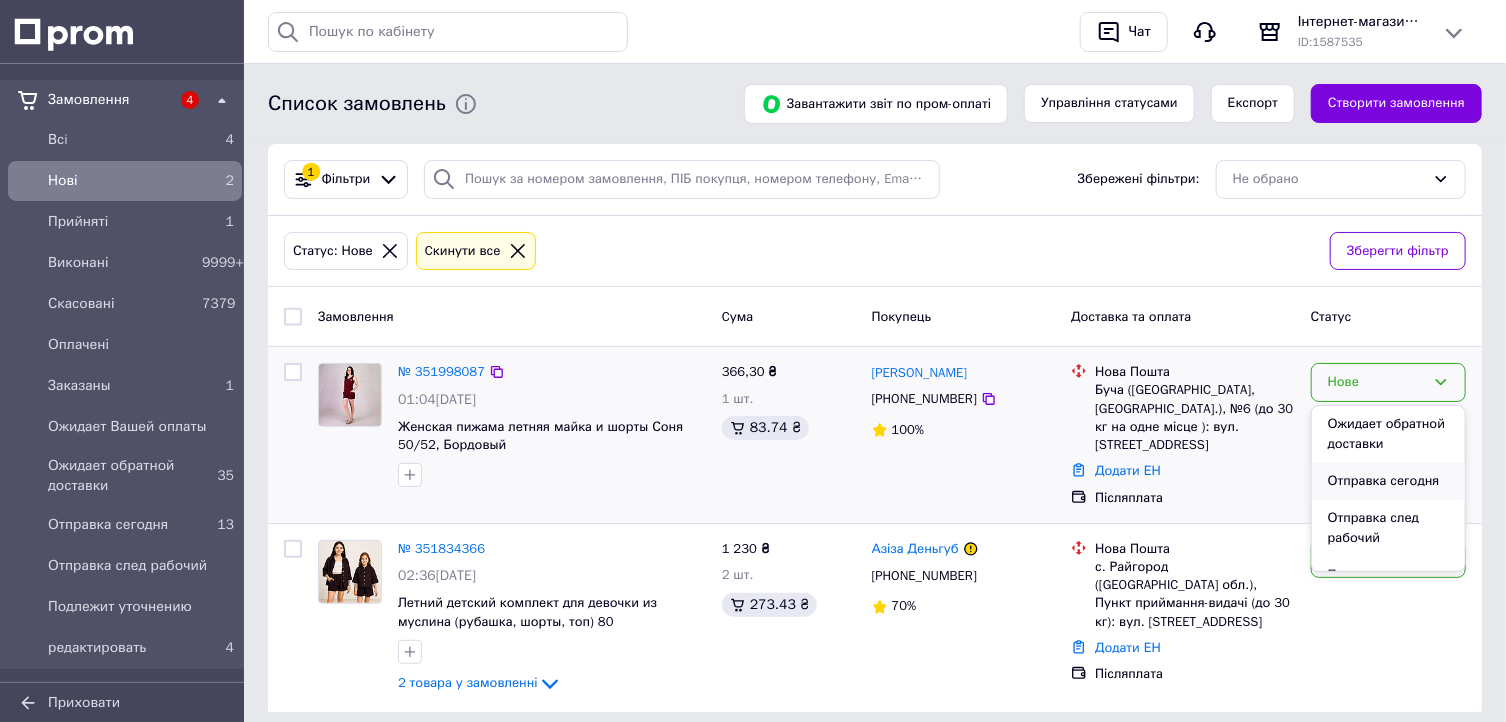 click on "Отправка сегодня" at bounding box center [1388, 481] 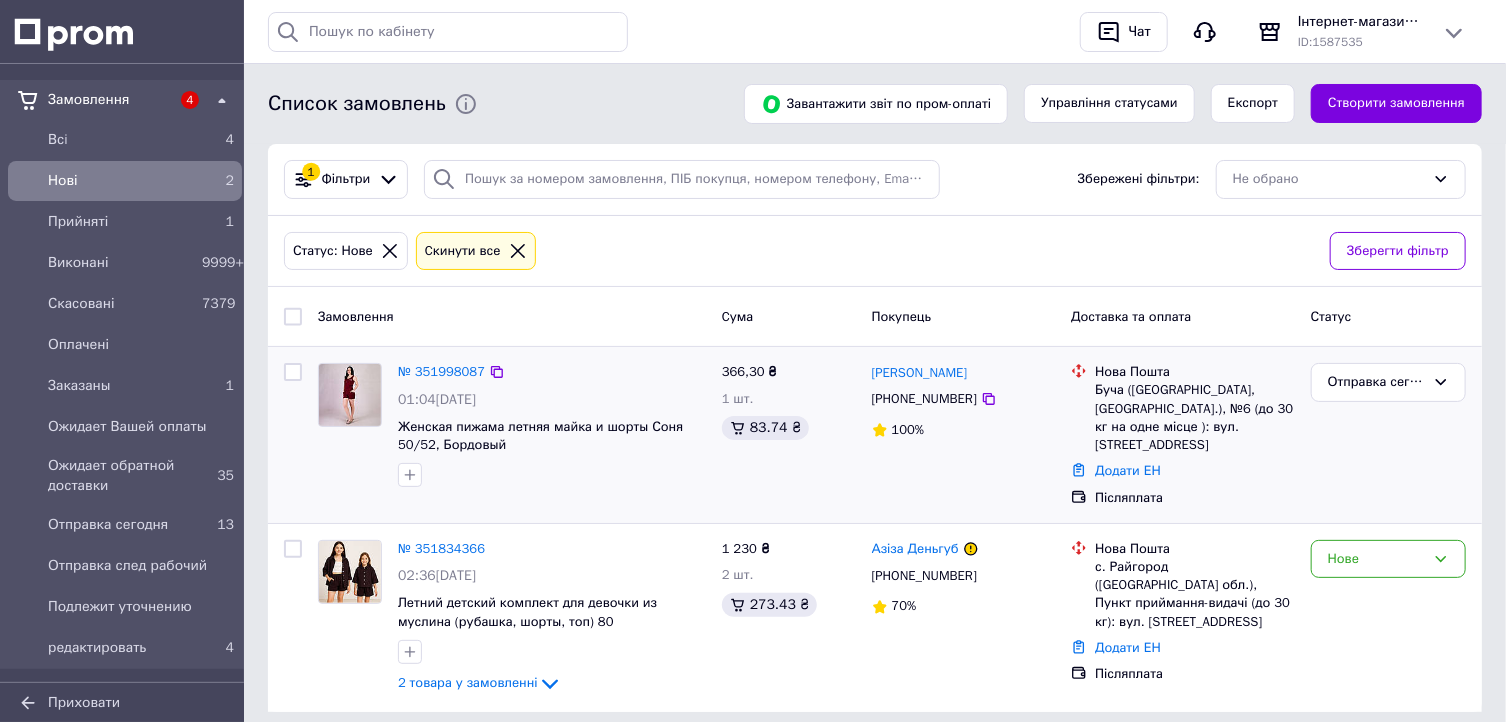 click on "Замовлення" at bounding box center (512, 316) 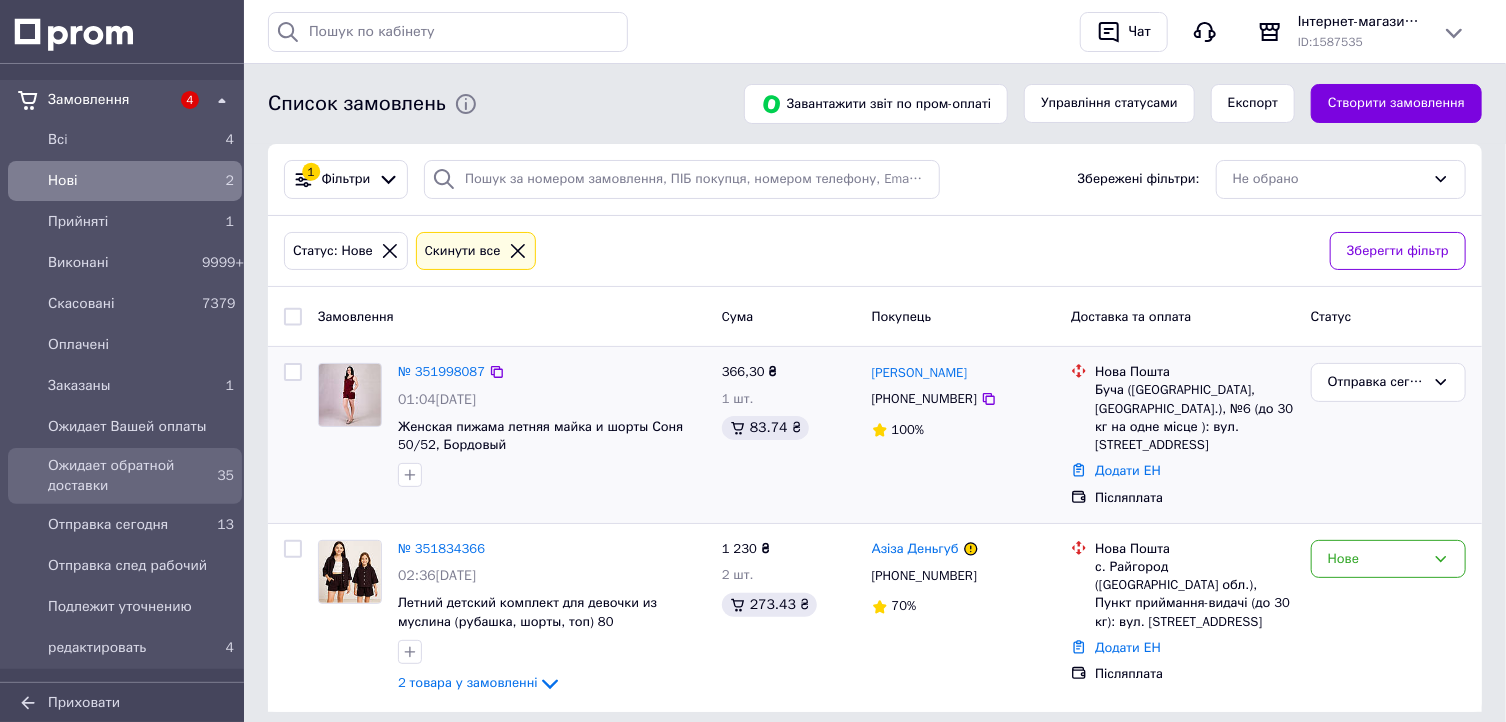 click on "Ожидает обратной доставки" at bounding box center [121, 476] 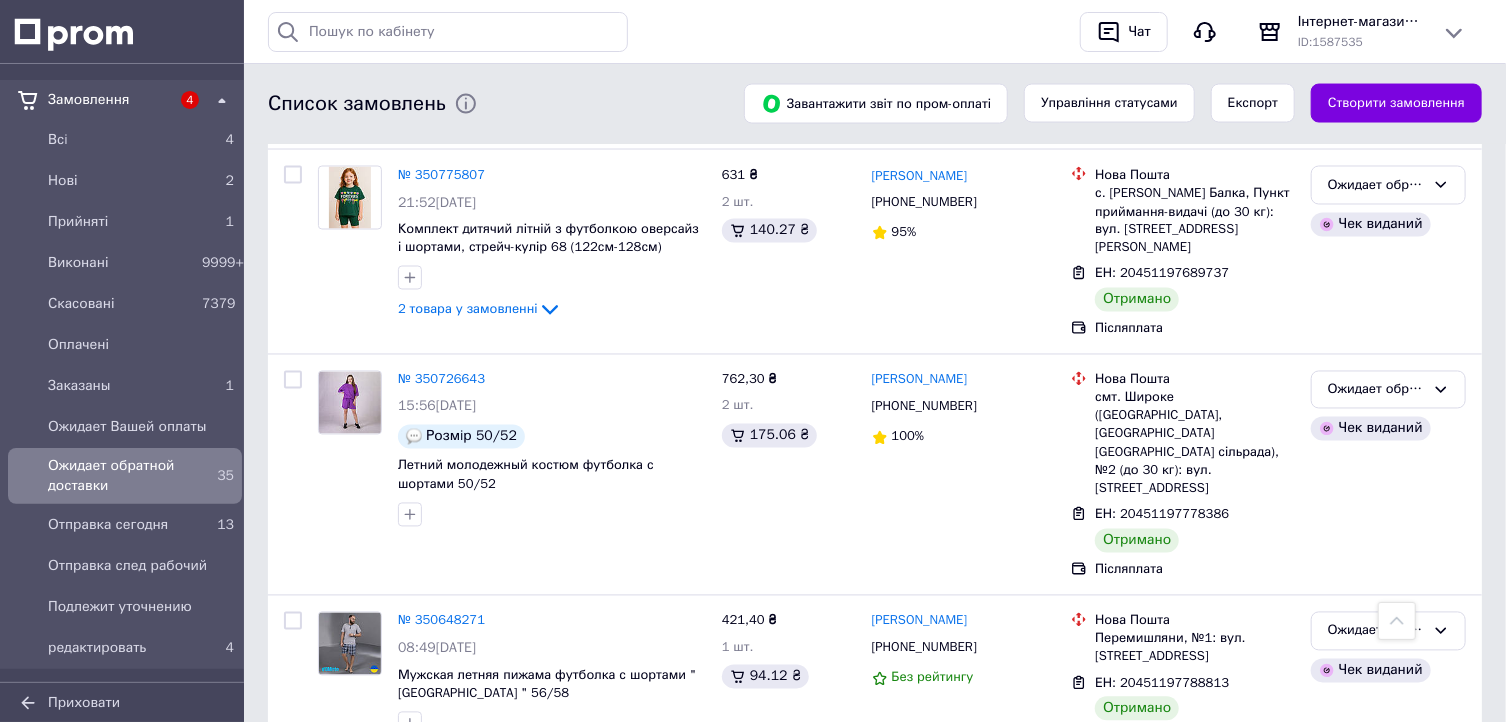 scroll, scrollTop: 5440, scrollLeft: 0, axis: vertical 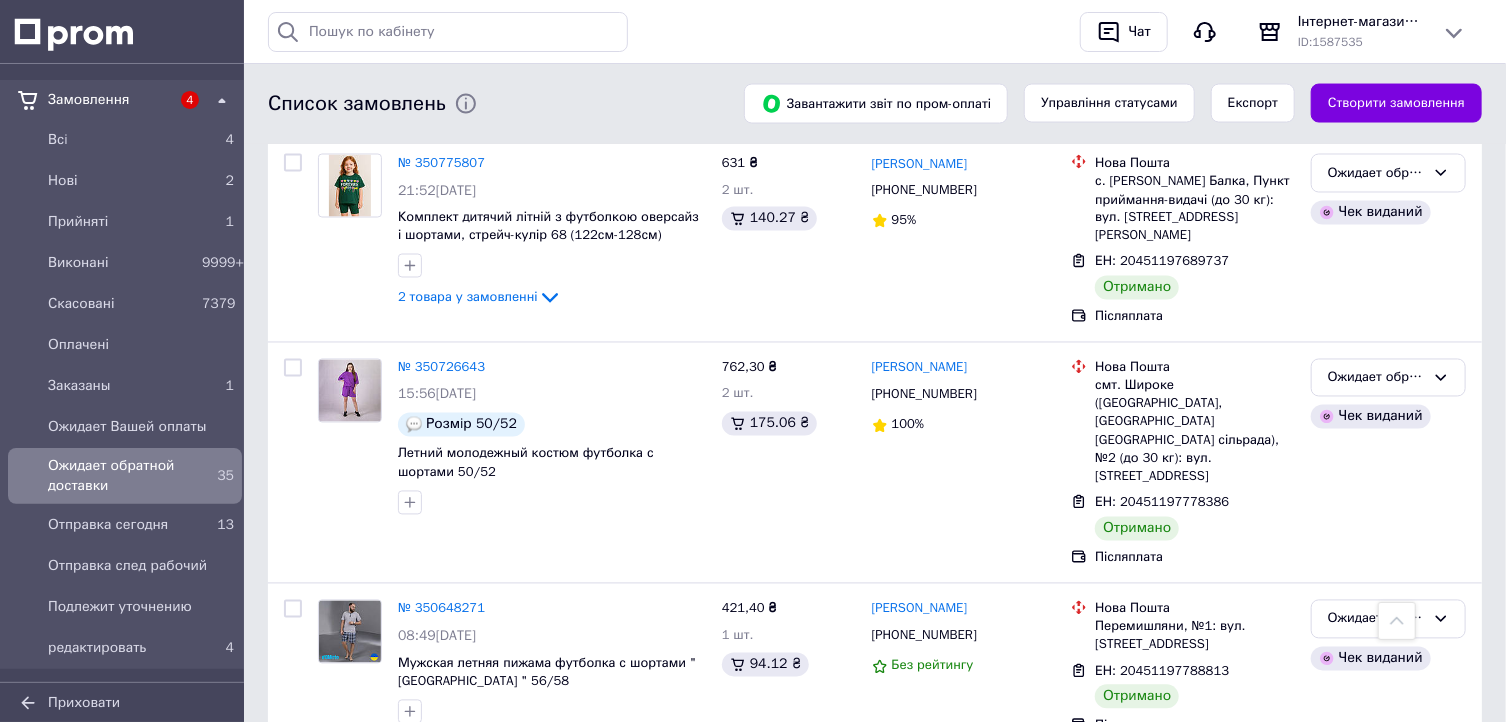 click on "Ожидает обратной доставки" at bounding box center [1376, 787] 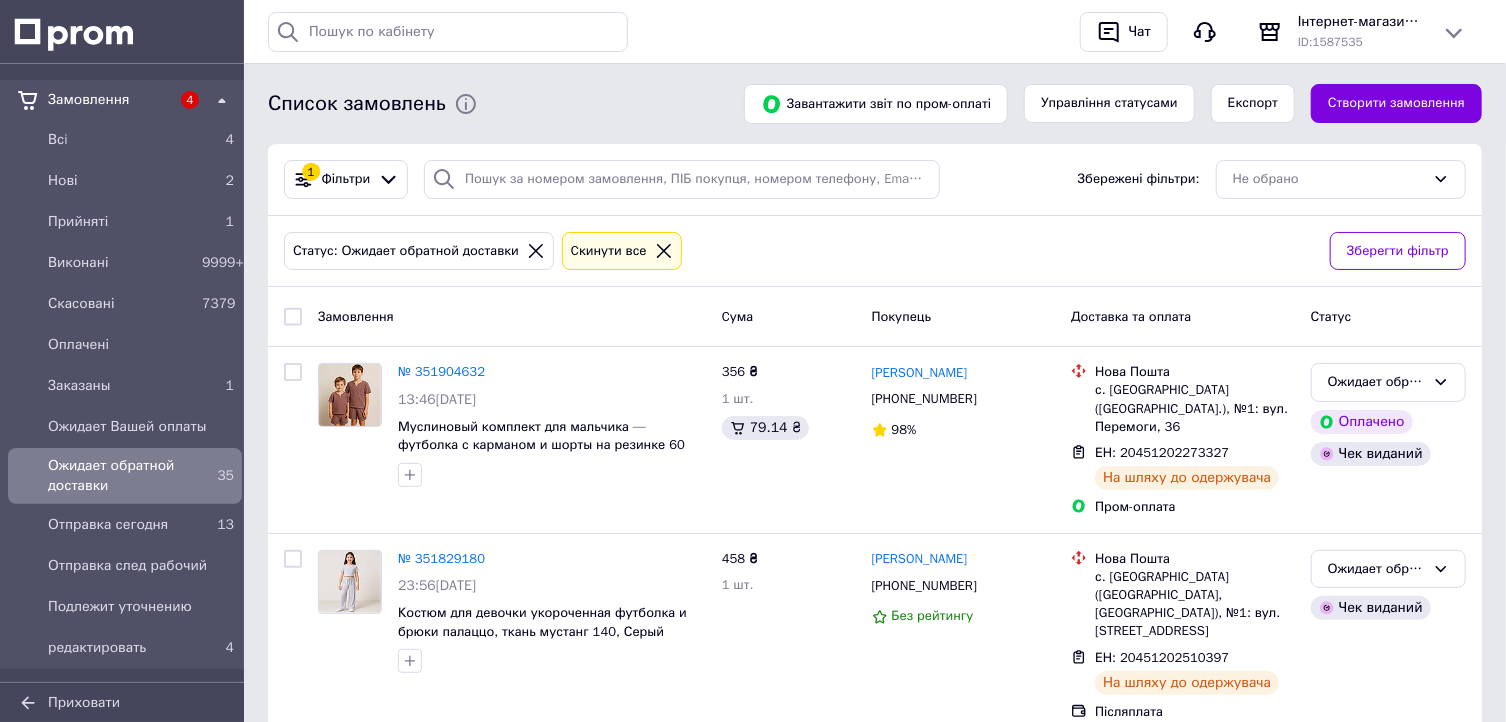 scroll, scrollTop: 0, scrollLeft: 0, axis: both 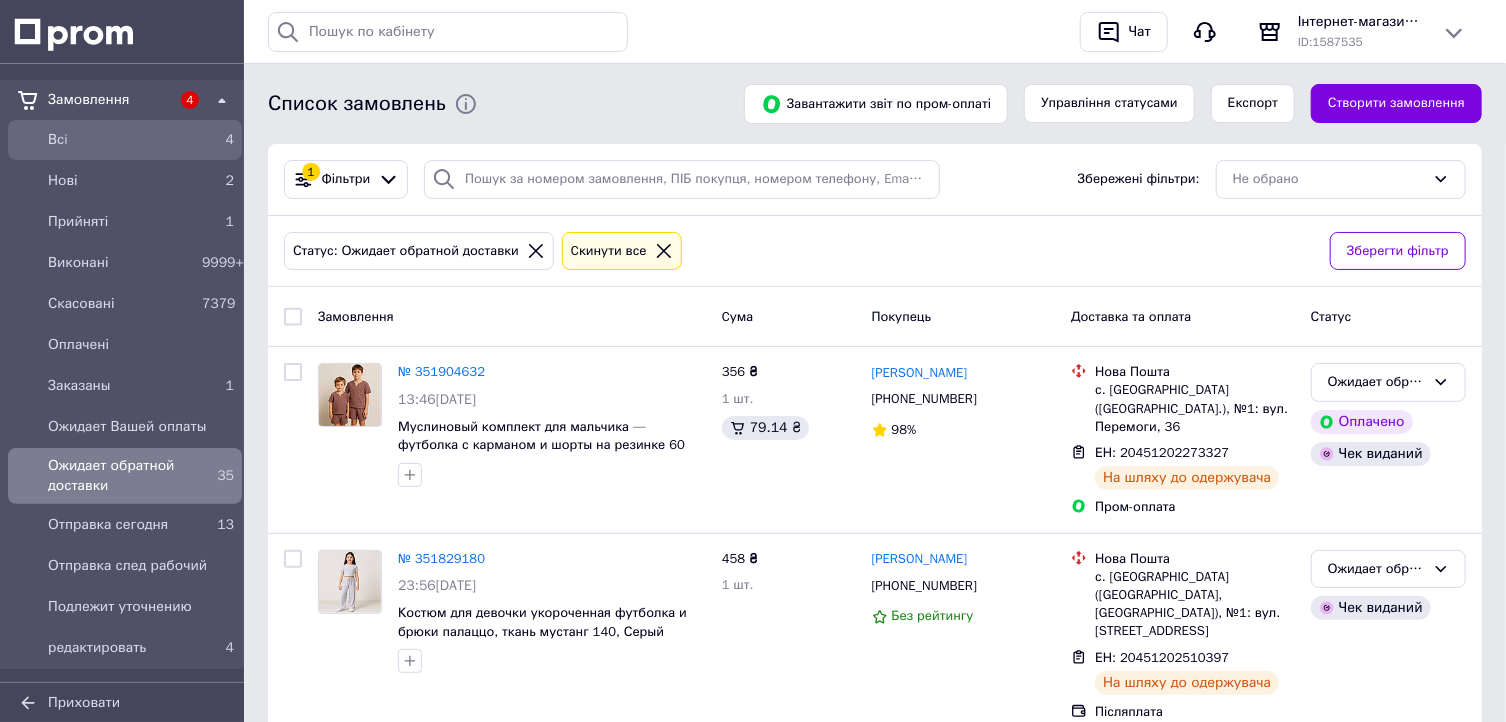 click on "Всi" at bounding box center (121, 140) 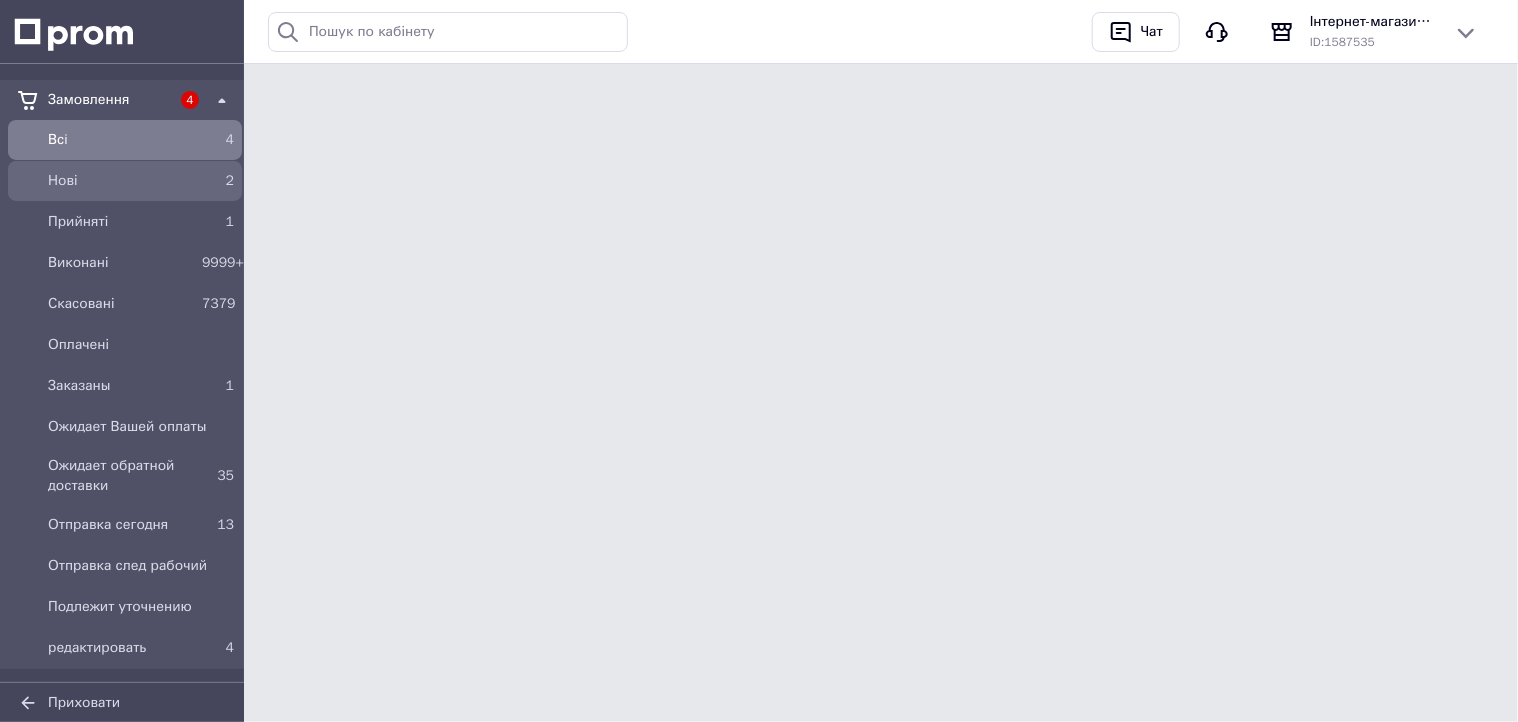 click on "Нові" at bounding box center [121, 181] 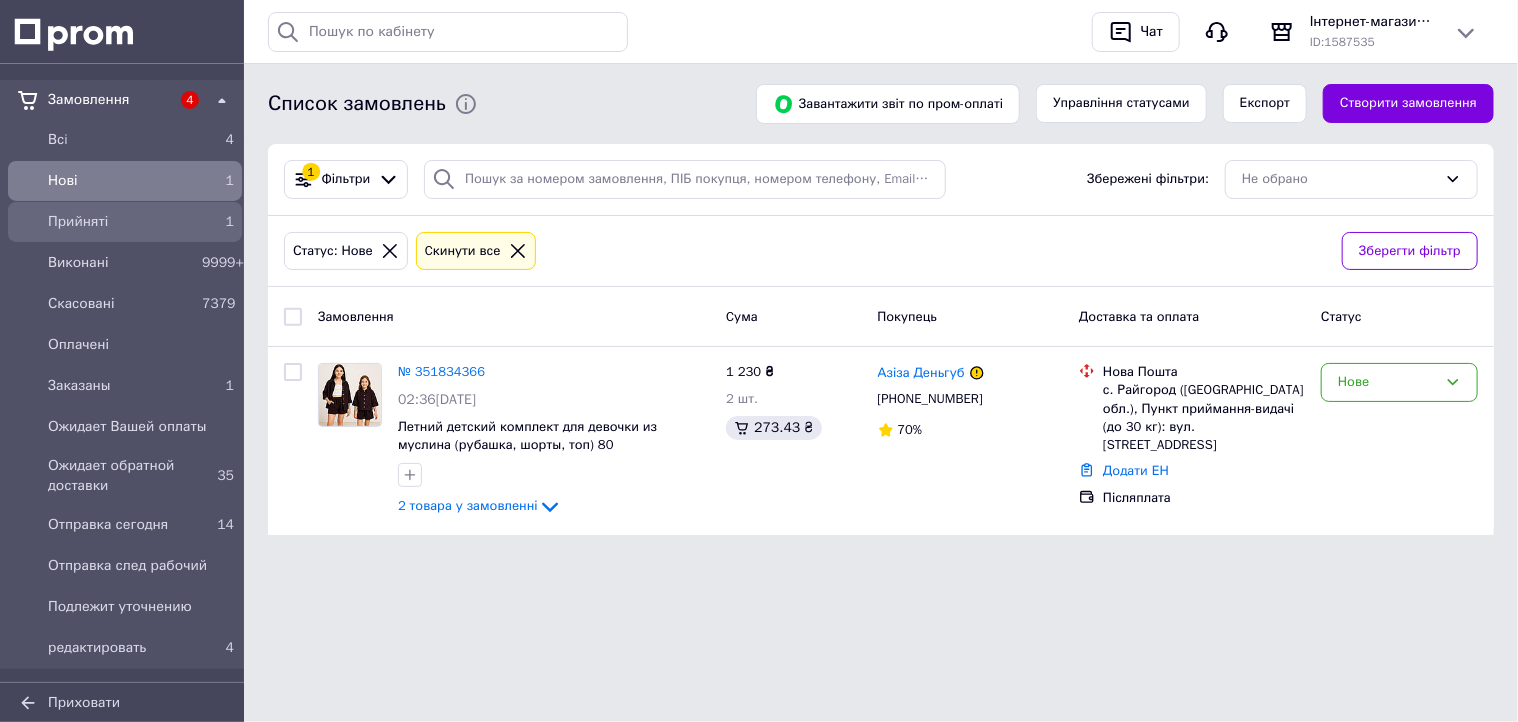 click on "Прийняті" at bounding box center (121, 222) 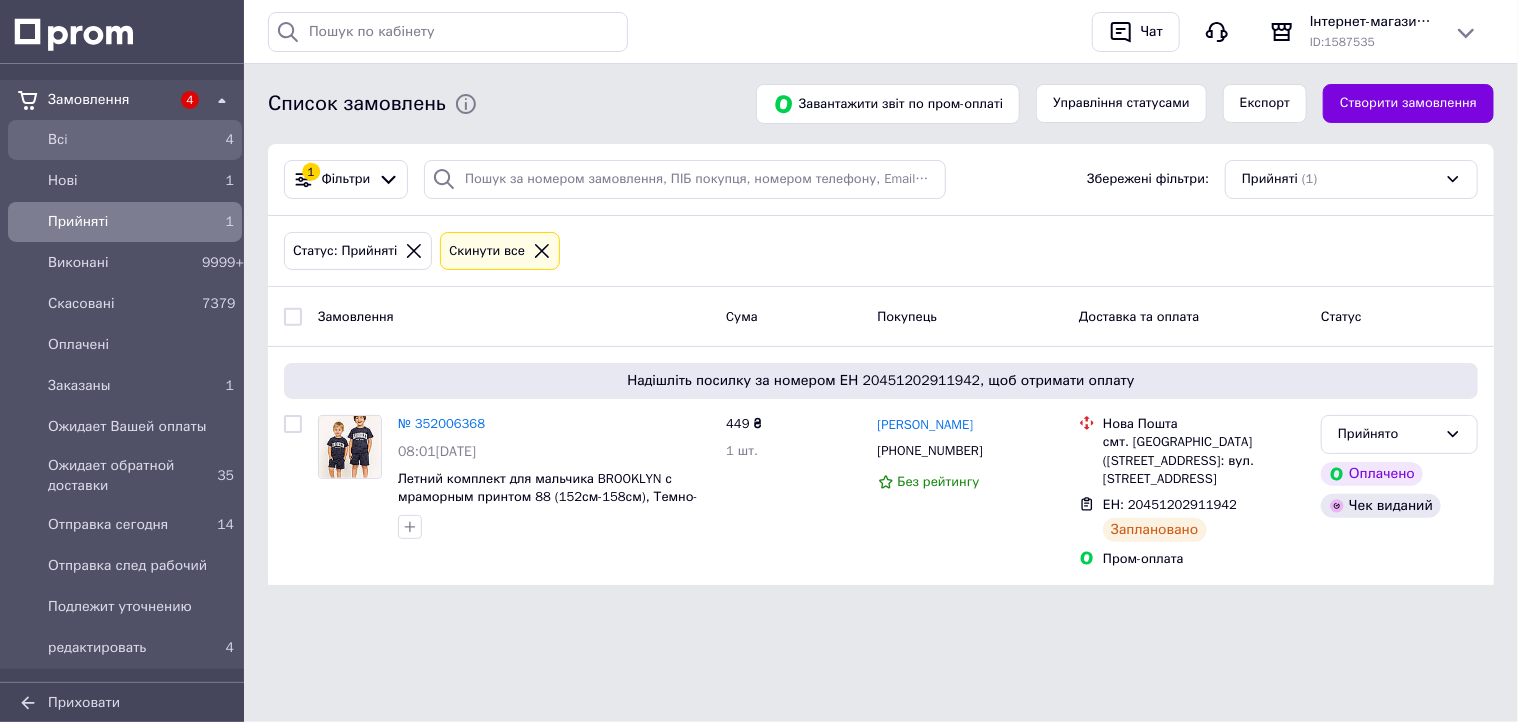 click on "Всi" at bounding box center [121, 140] 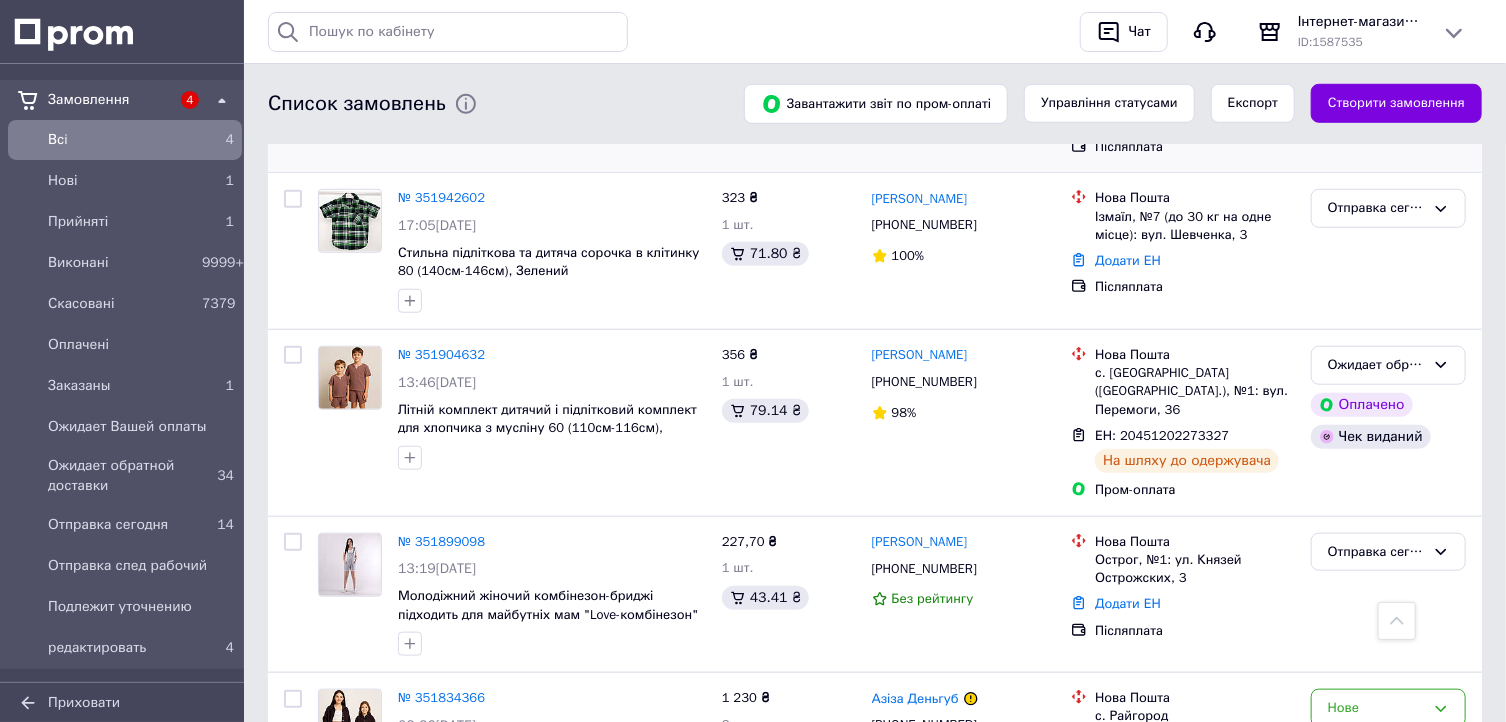 scroll, scrollTop: 720, scrollLeft: 0, axis: vertical 